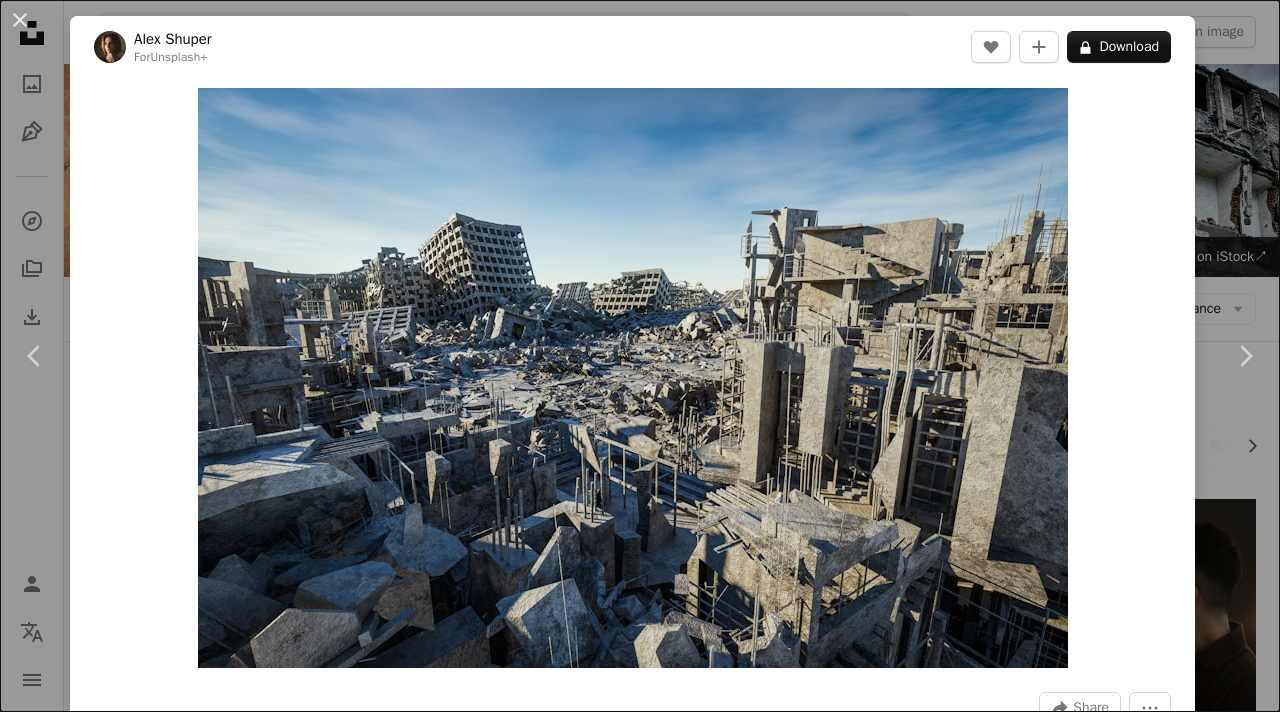 scroll, scrollTop: 4153, scrollLeft: 0, axis: vertical 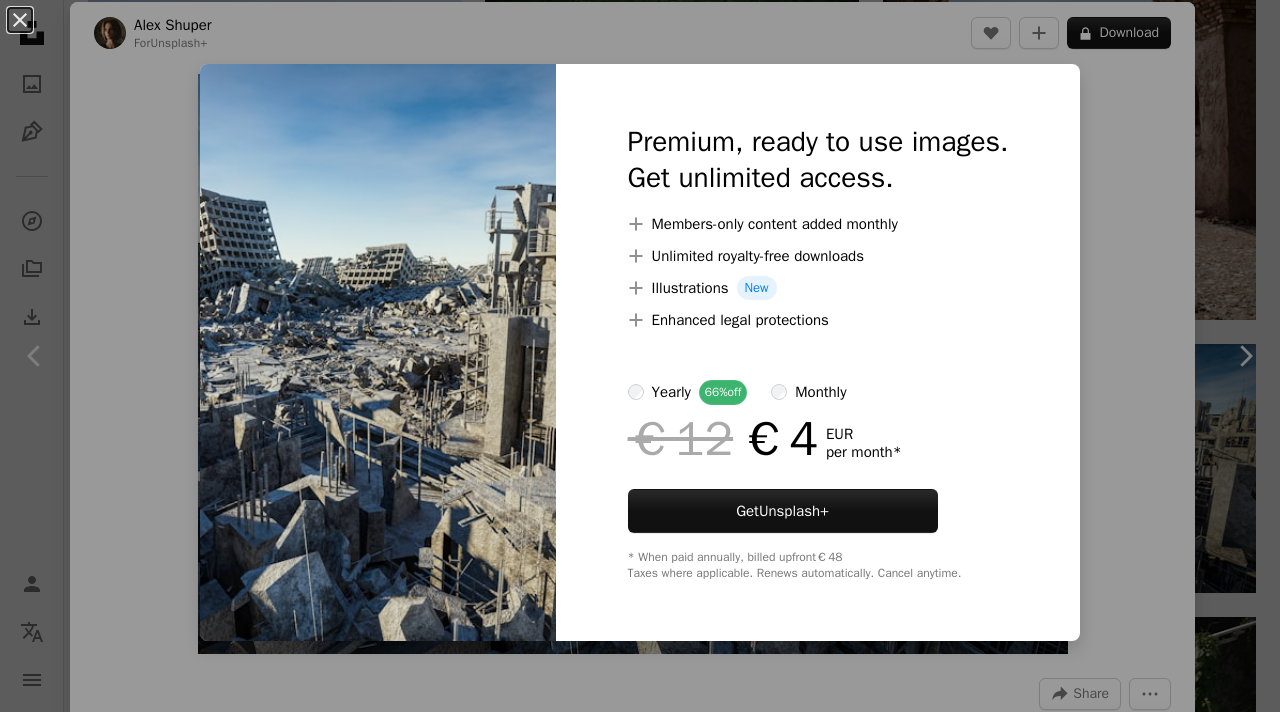 click on "An X shape Premium, ready to use images. Get unlimited access. A plus sign Members-only content added monthly A plus sign Unlimited royalty-free downloads A plus sign Illustrations  New A plus sign Enhanced legal protections yearly 66%  off monthly €12   €4 EUR per month * Get  Unsplash+ * When paid annually, billed upfront  €48 Taxes where applicable. Renews automatically. Cancel anytime." at bounding box center (640, 356) 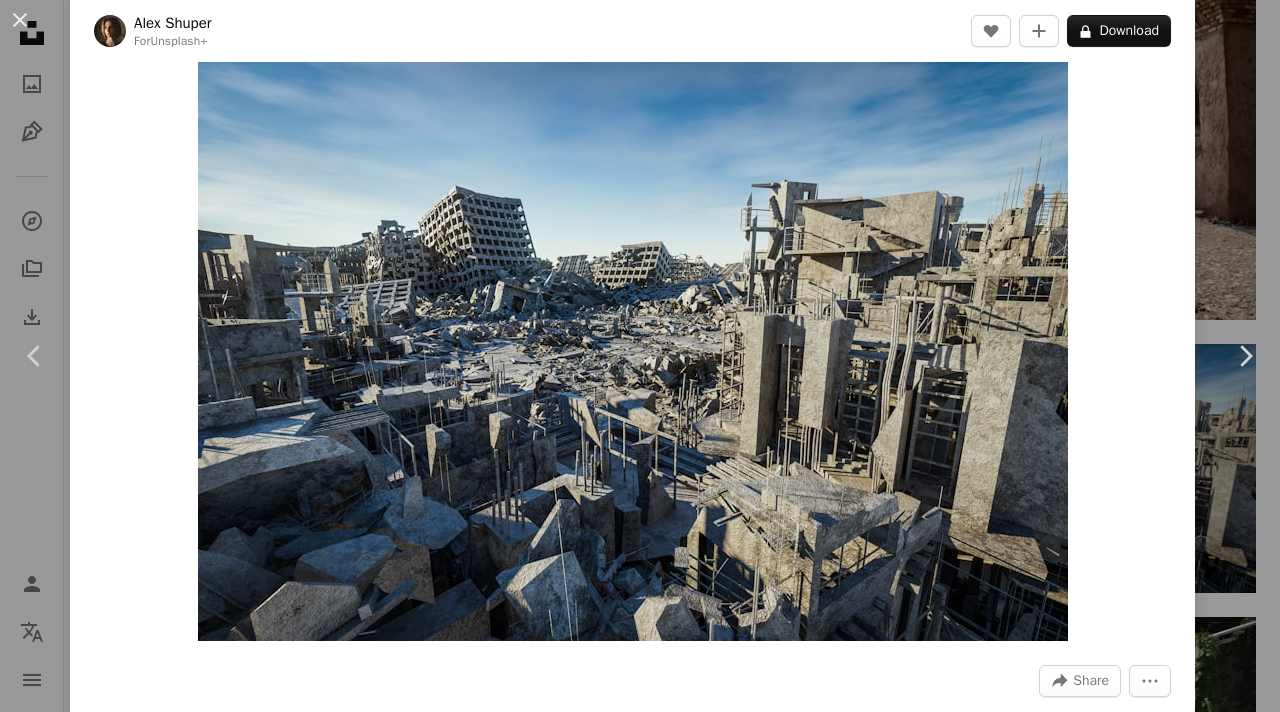scroll, scrollTop: 9, scrollLeft: 0, axis: vertical 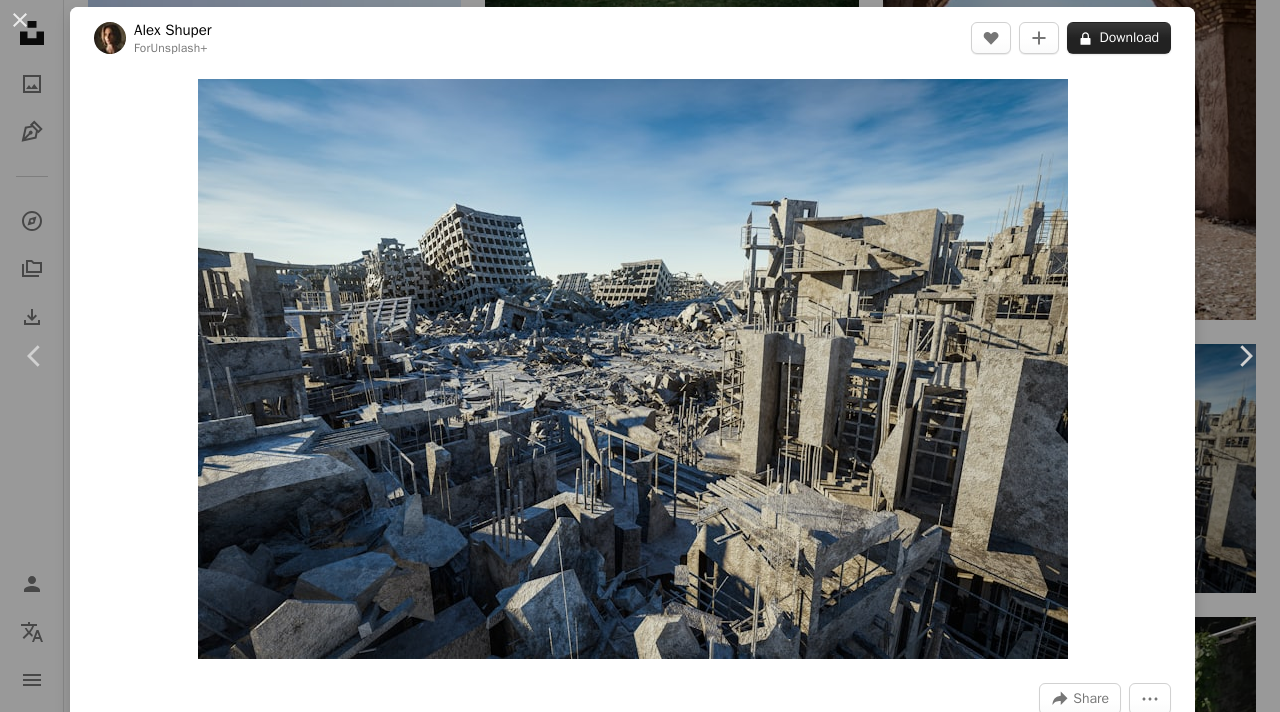 click on "A lock Download" at bounding box center [1119, 38] 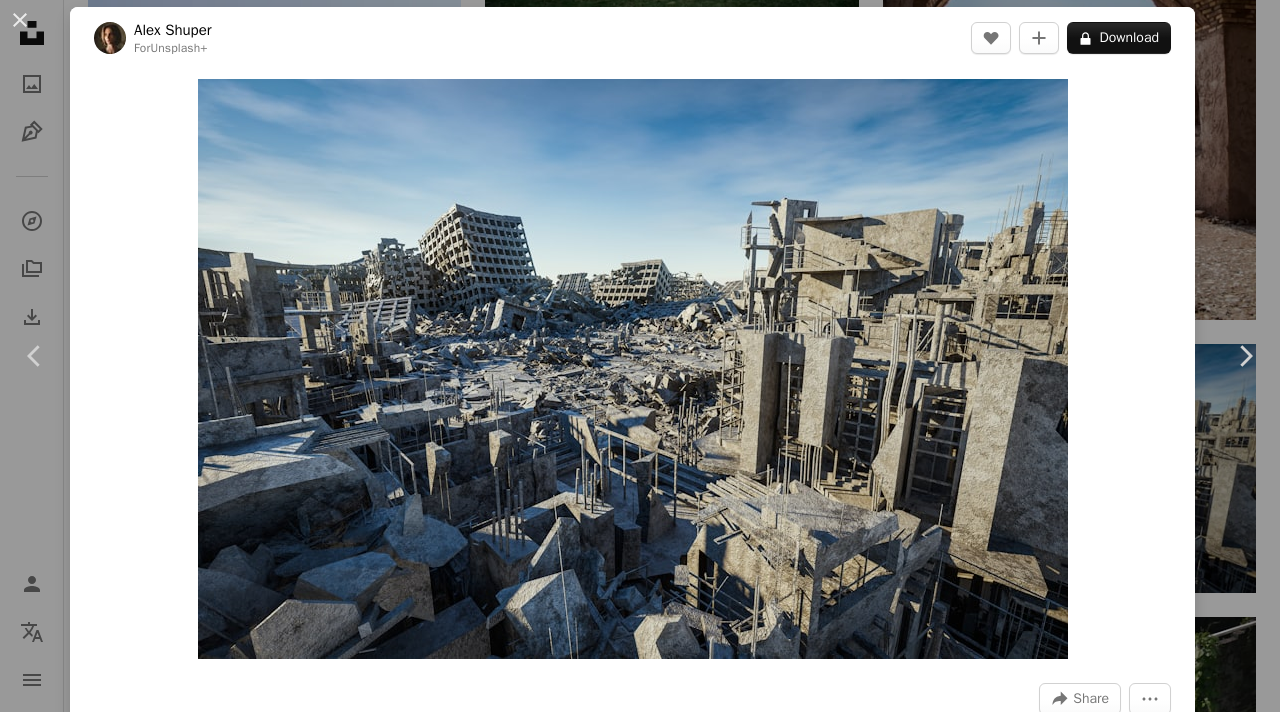 click on "An X shape" at bounding box center (20, 20) 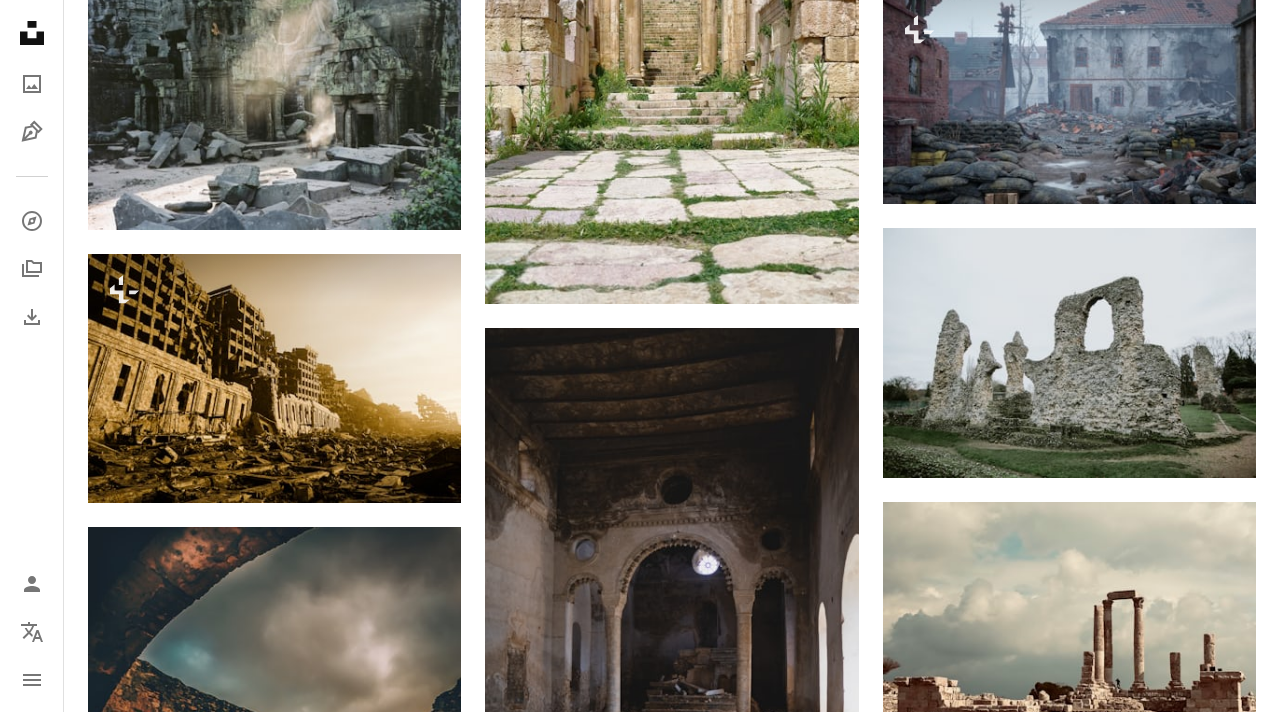 scroll, scrollTop: 0, scrollLeft: 0, axis: both 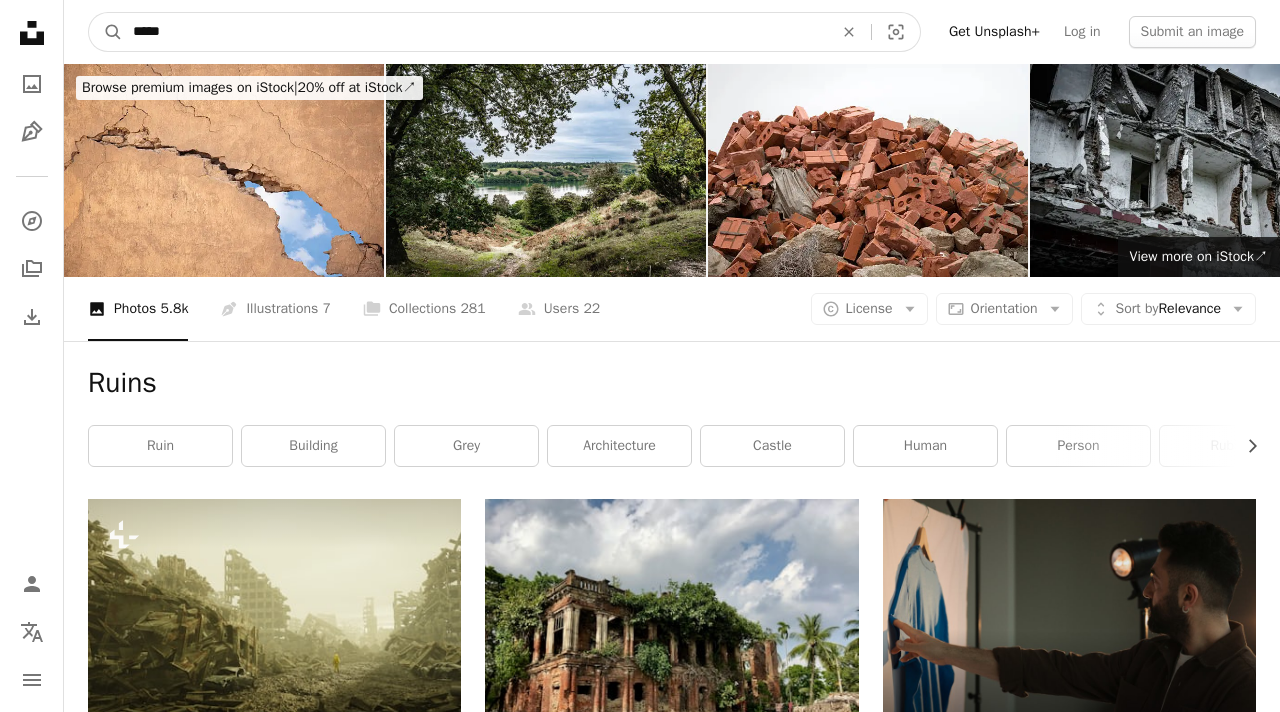 click on "*****" at bounding box center (475, 32) 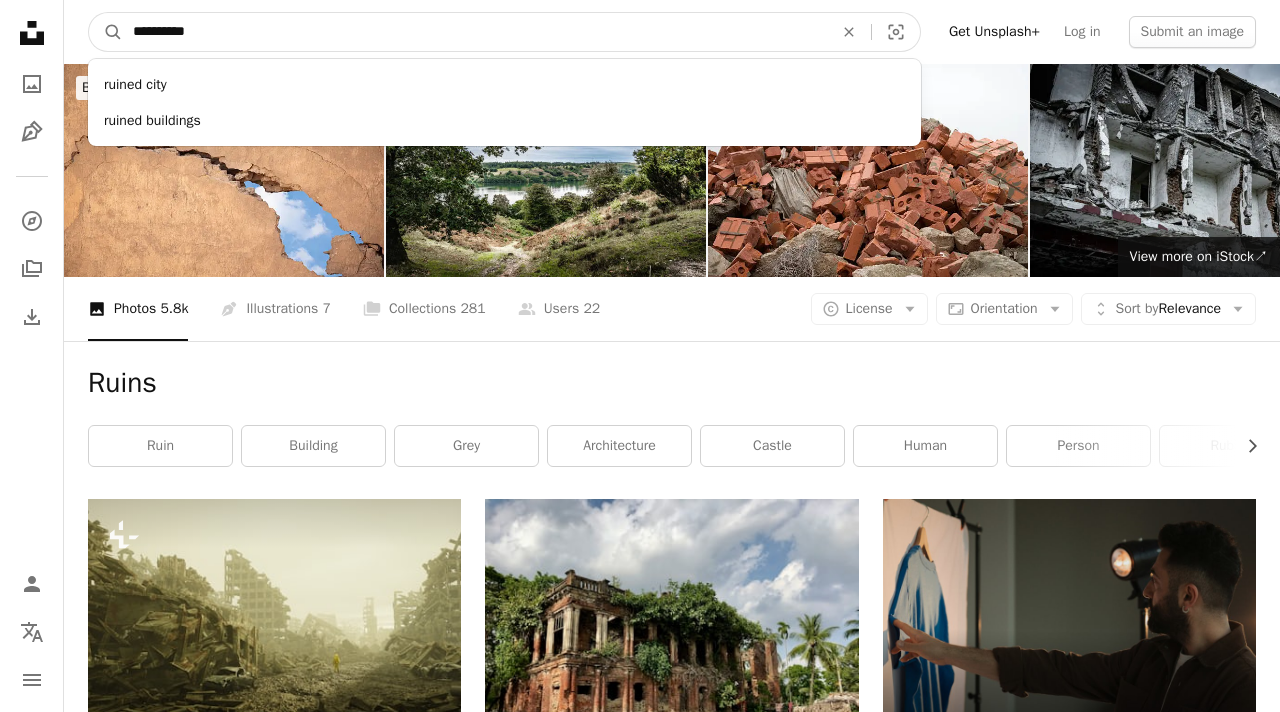type on "**********" 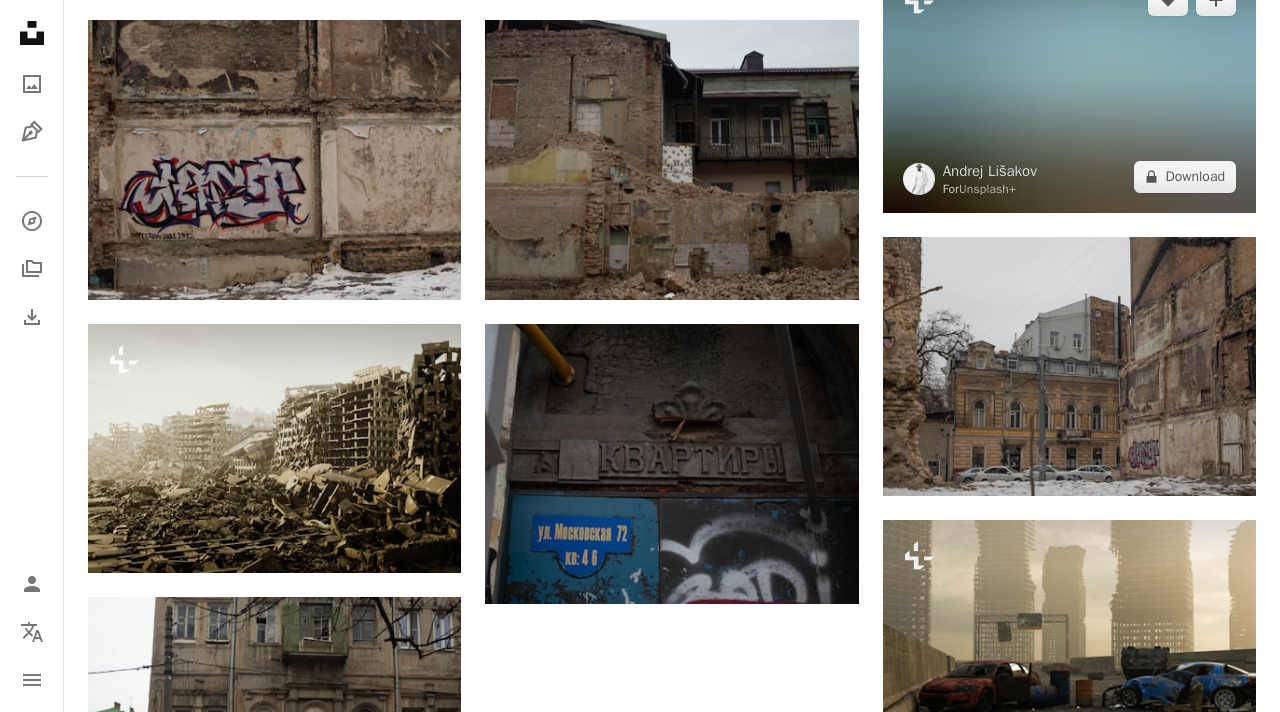 scroll, scrollTop: 1650, scrollLeft: 0, axis: vertical 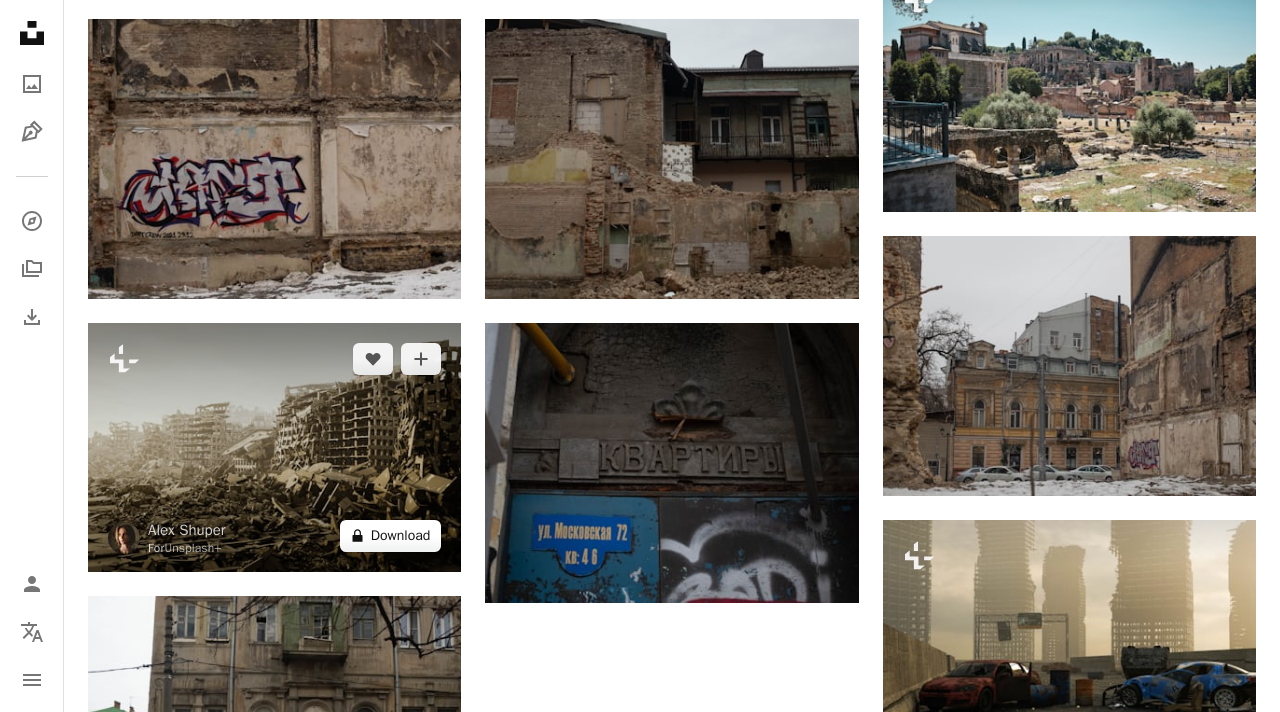click on "A lock Download" at bounding box center [391, 536] 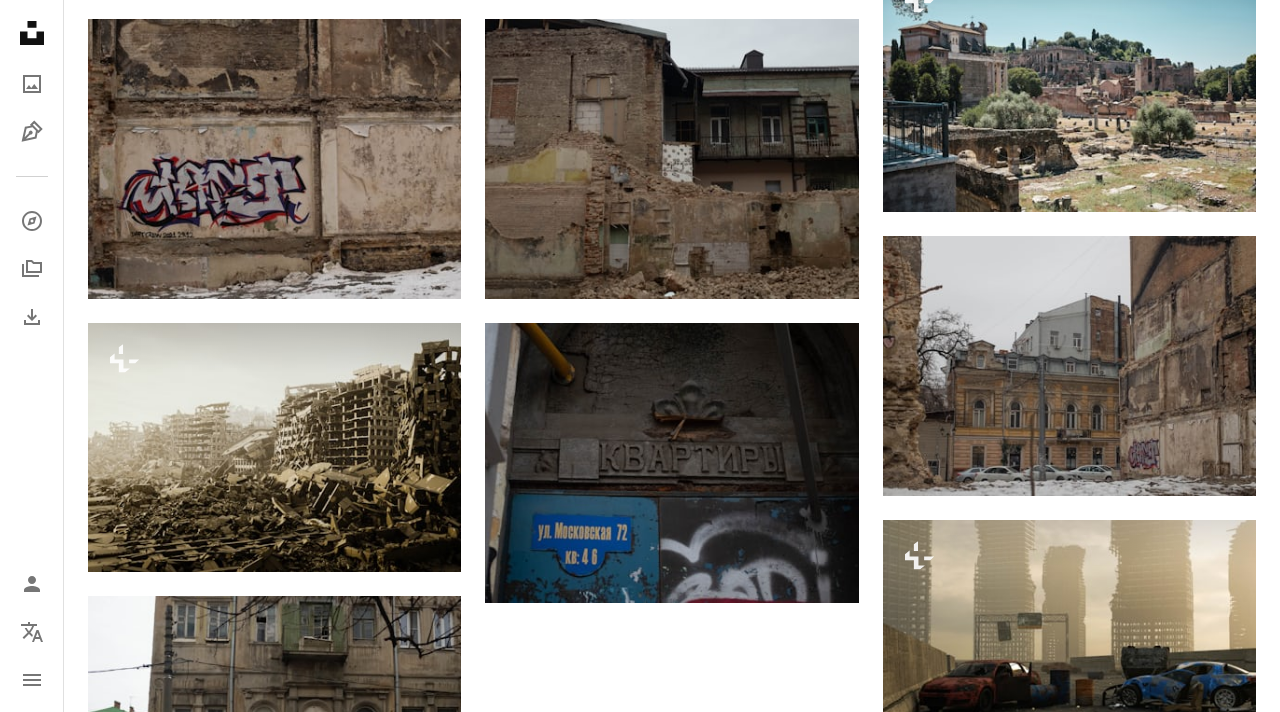 click on "An X shape Premium, ready to use images. Get unlimited access. A plus sign Members-only content added monthly A plus sign Unlimited royalty-free downloads A plus sign Illustrations  New A plus sign Enhanced legal protections yearly 66%  off monthly €12   €4 EUR per month * Get  Unsplash+ * When paid annually, billed upfront  €48 Taxes where applicable. Renews automatically. Cancel anytime." at bounding box center (640, 2594) 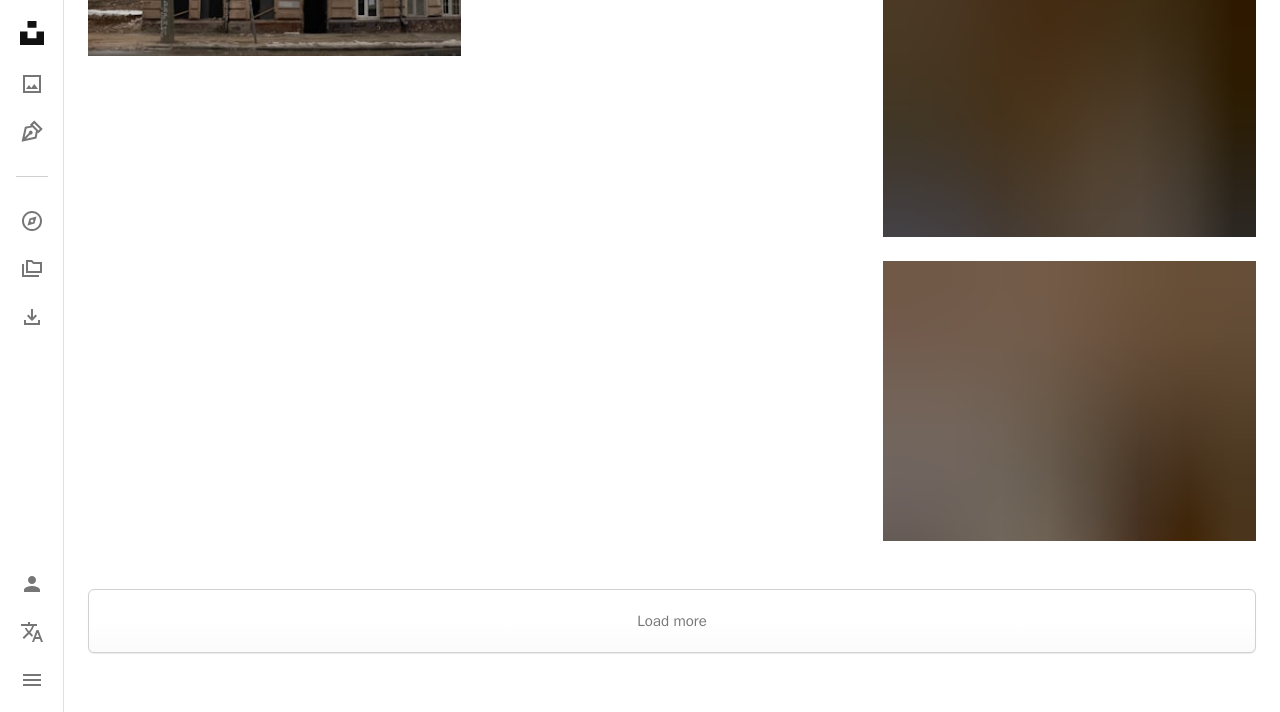scroll, scrollTop: 2479, scrollLeft: 0, axis: vertical 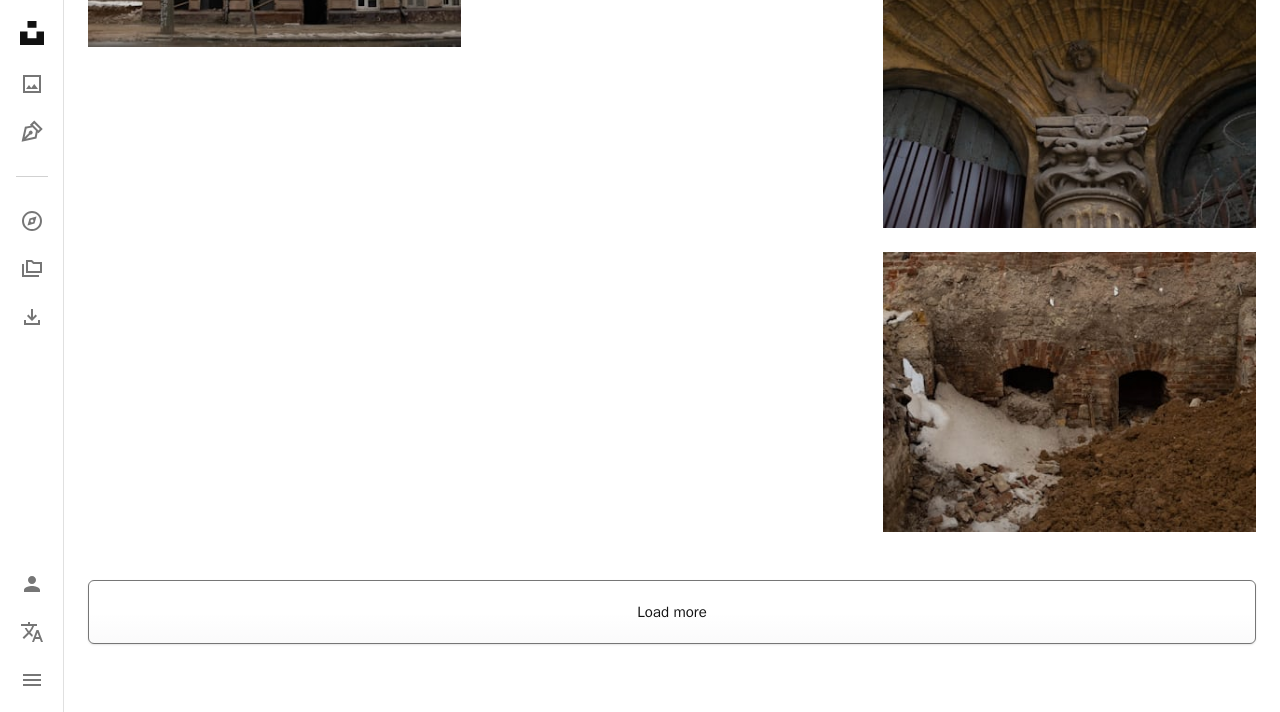 click on "Load more" at bounding box center [672, 612] 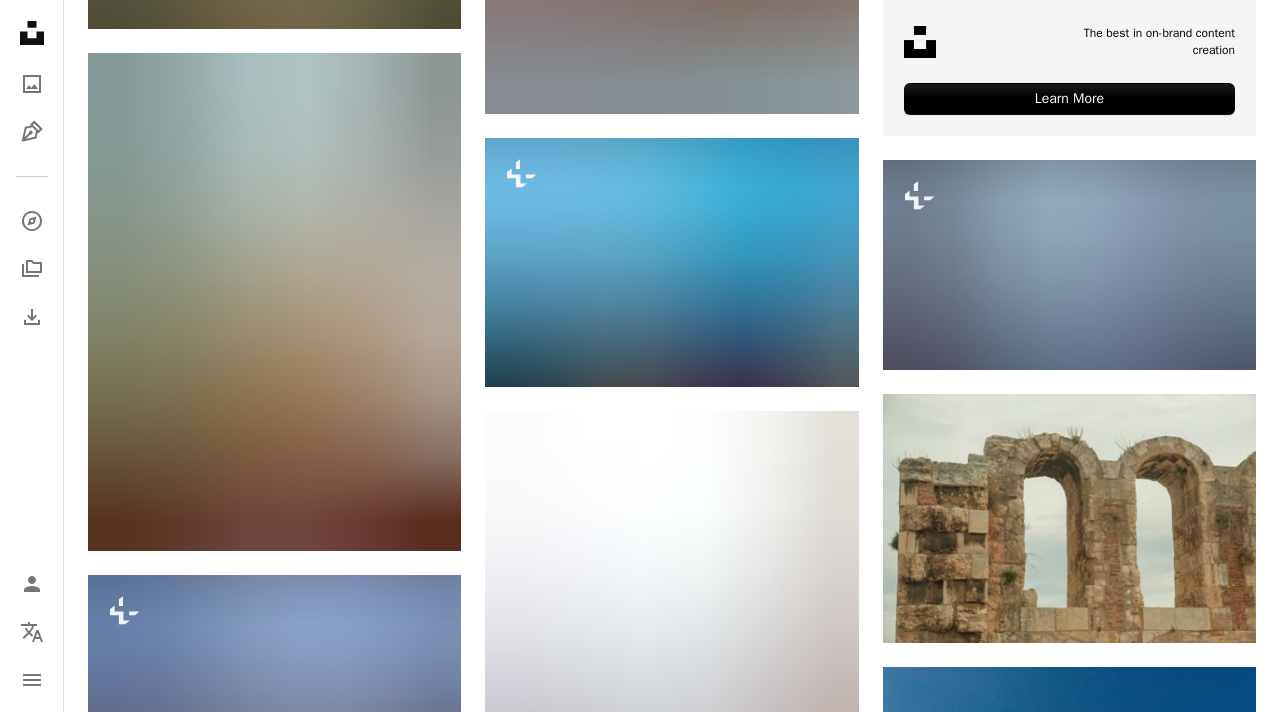 scroll, scrollTop: 6503, scrollLeft: 0, axis: vertical 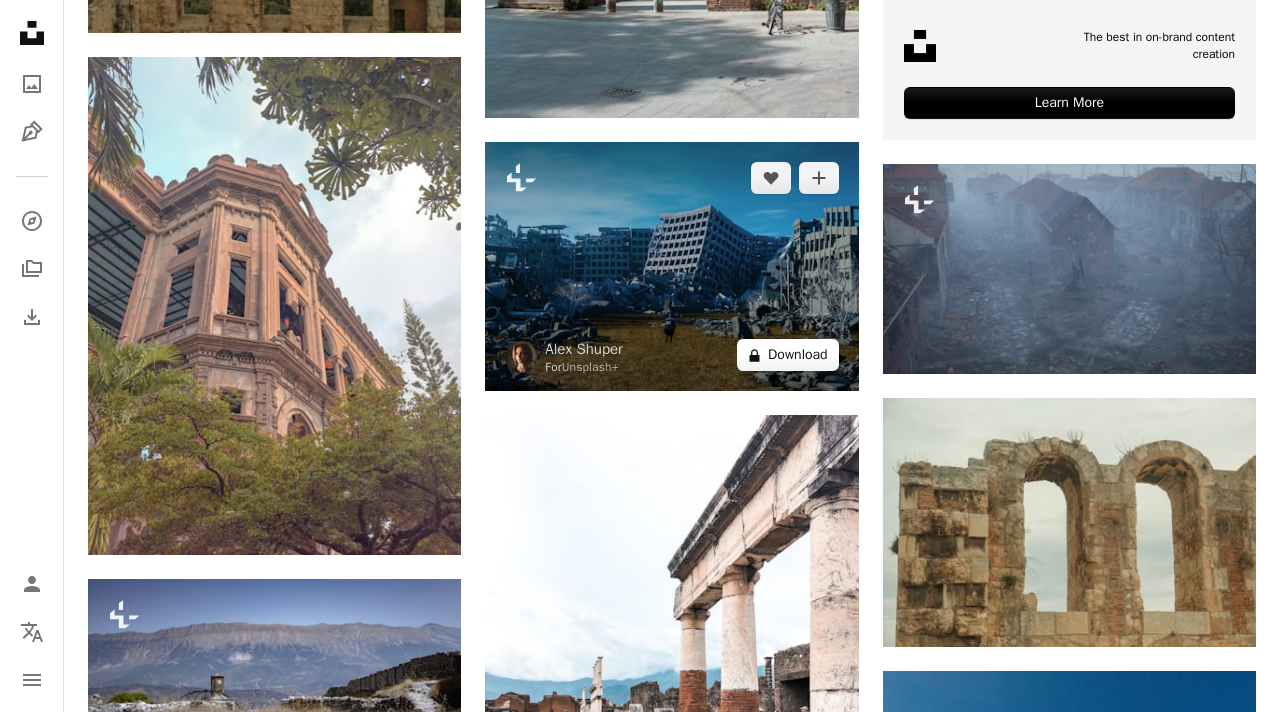 click on "A lock Download" at bounding box center [788, 355] 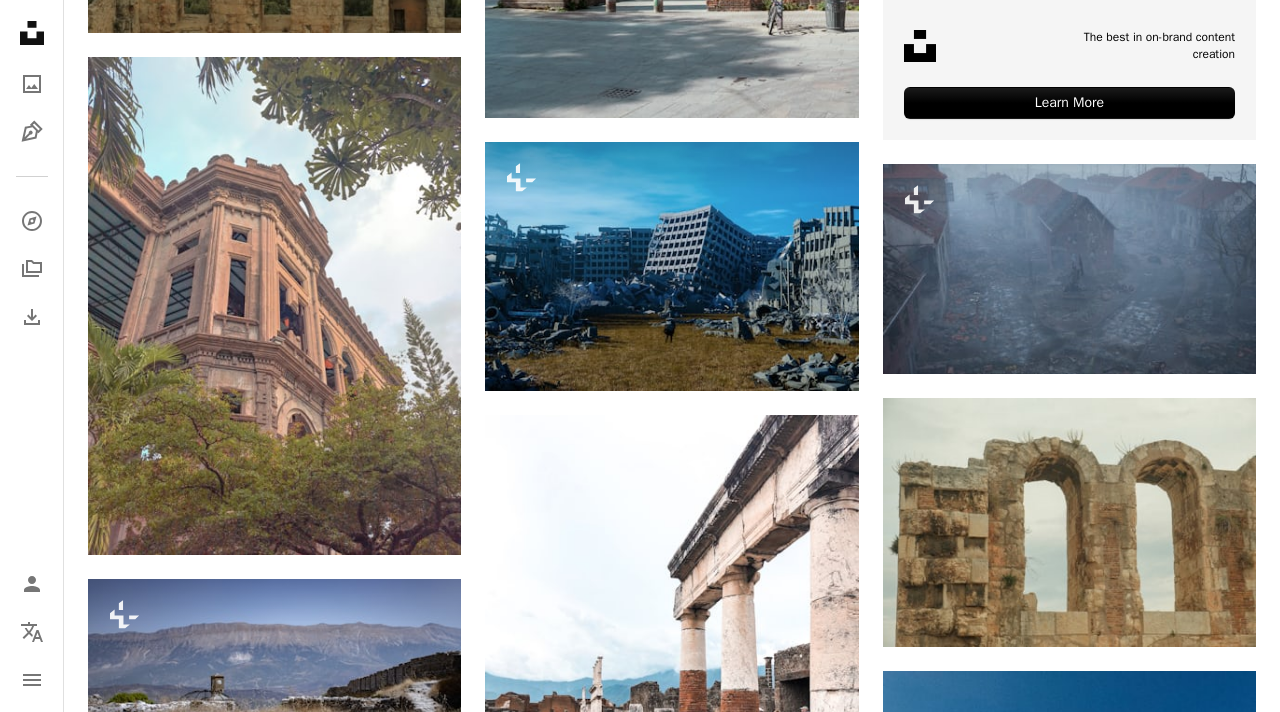click on "Premium, ready to use images. Get unlimited access. A plus sign Members-only content added monthly A plus sign Unlimited royalty-free downloads A plus sign Illustrations  New A plus sign Enhanced legal protections yearly 66%  off monthly €12   €4 EUR per month * Get  Unsplash+ * When paid annually, billed upfront  €48 Taxes where applicable. Renews automatically. Cancel anytime." at bounding box center [818, 3747] 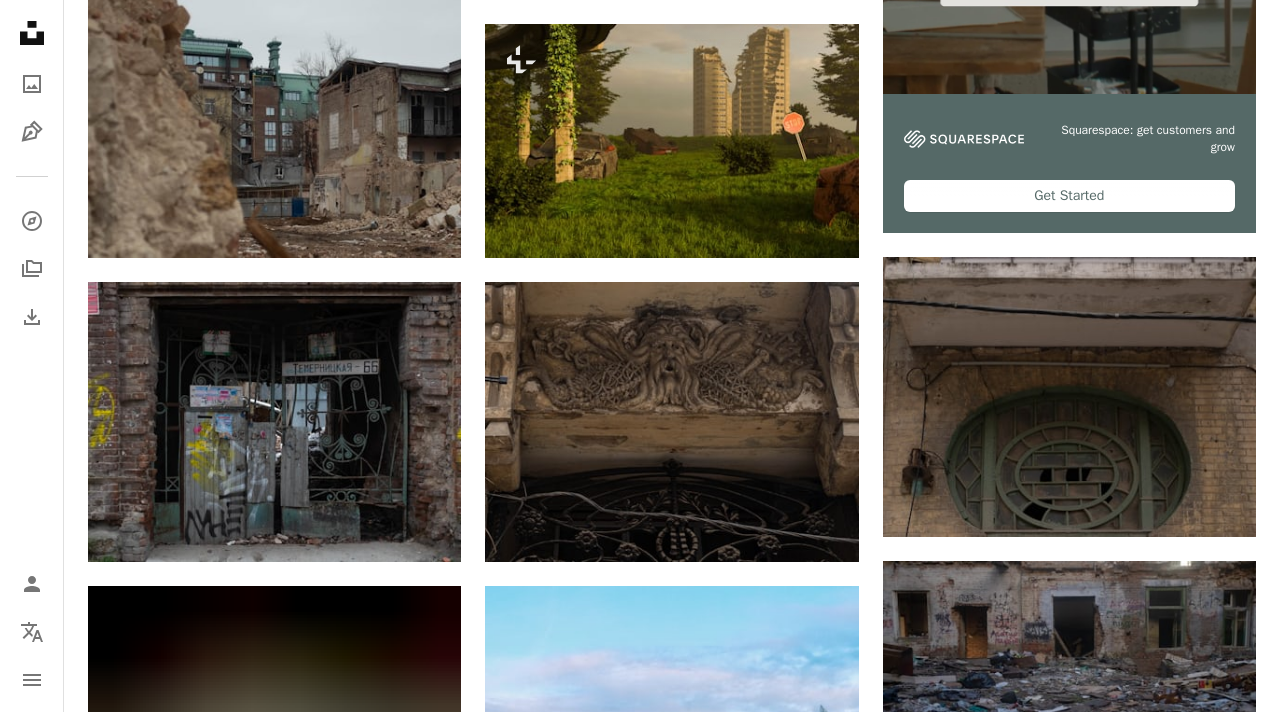 scroll, scrollTop: 0, scrollLeft: 0, axis: both 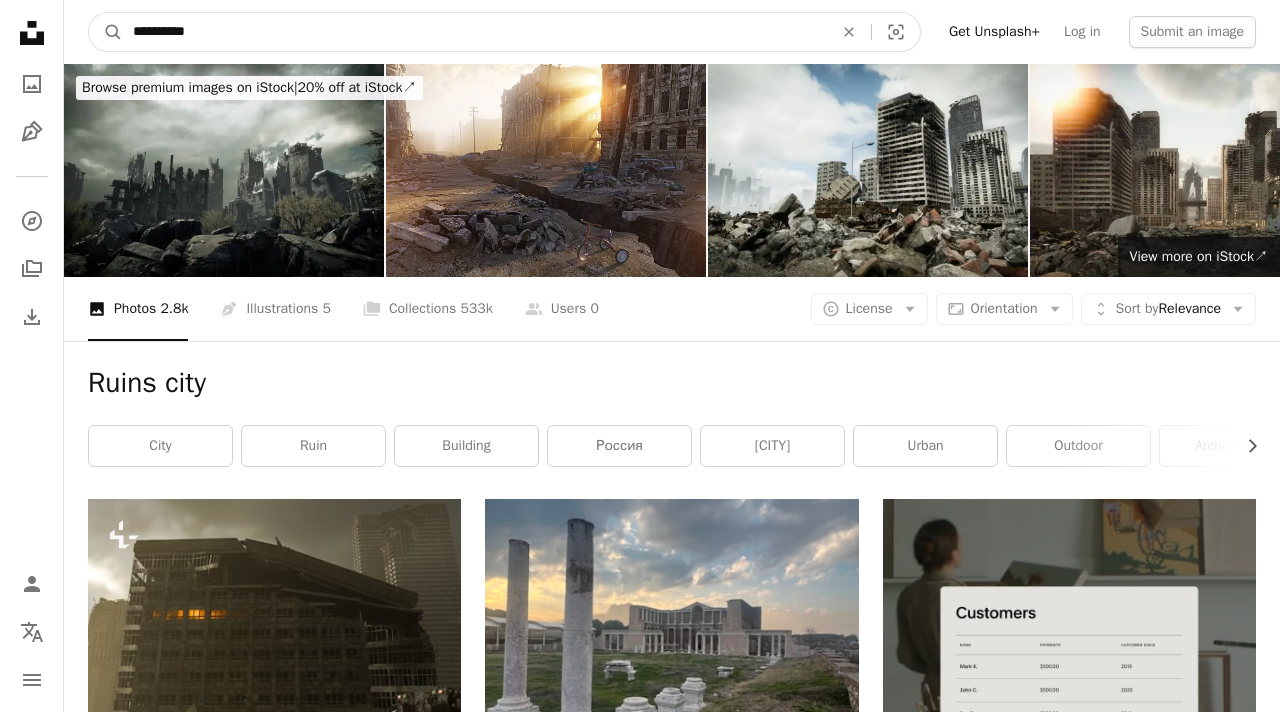 drag, startPoint x: 452, startPoint y: 38, endPoint x: 171, endPoint y: 32, distance: 281.06406 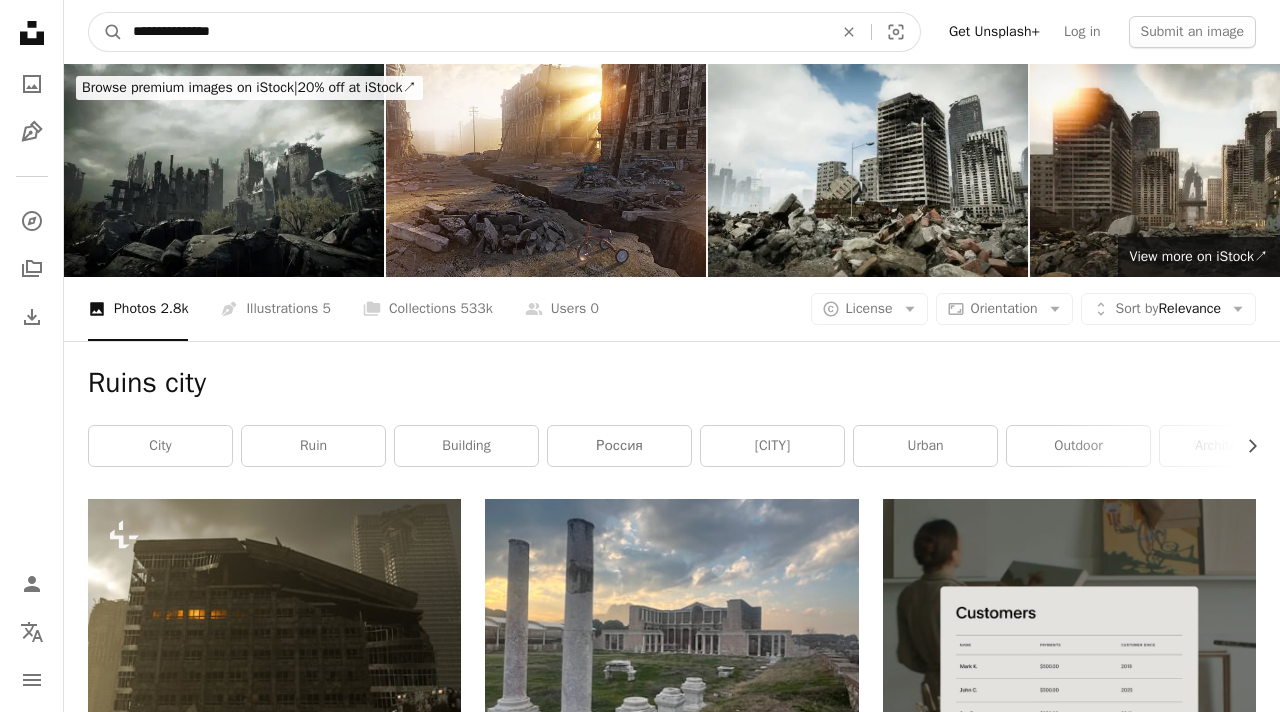 type on "**********" 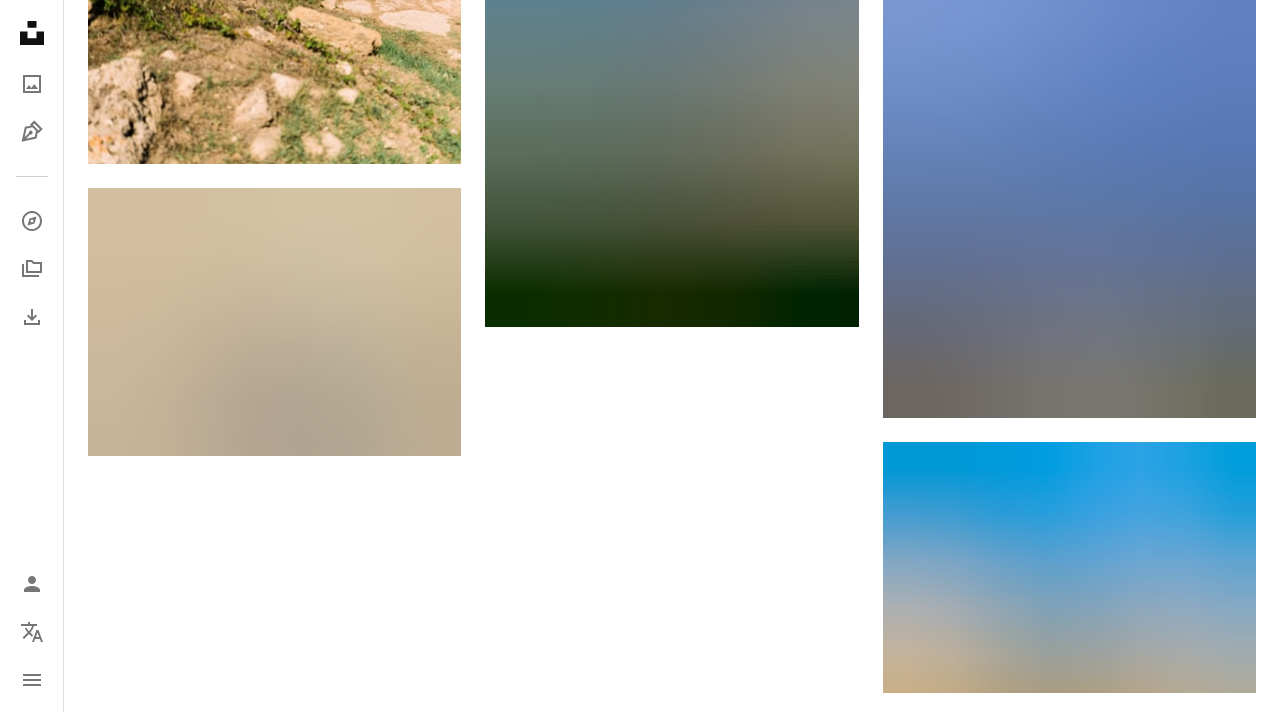 scroll, scrollTop: 2749, scrollLeft: 0, axis: vertical 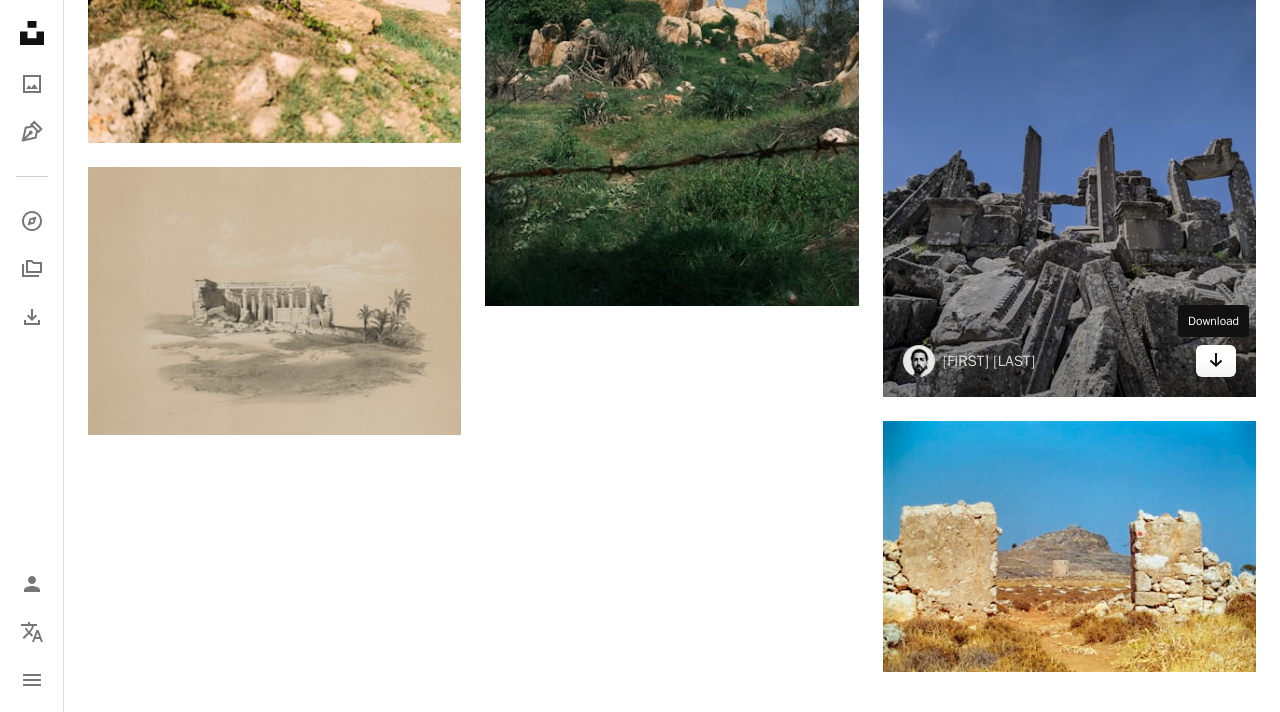 click on "Arrow pointing down" 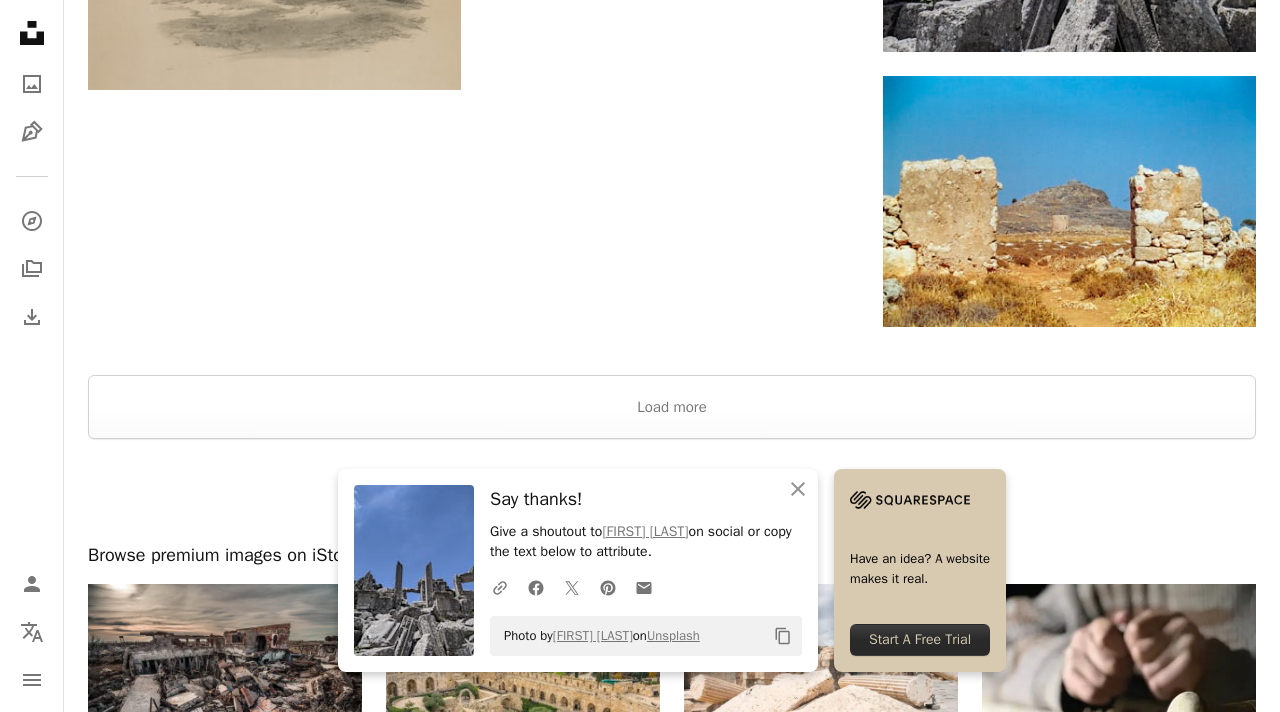 scroll, scrollTop: 3093, scrollLeft: 0, axis: vertical 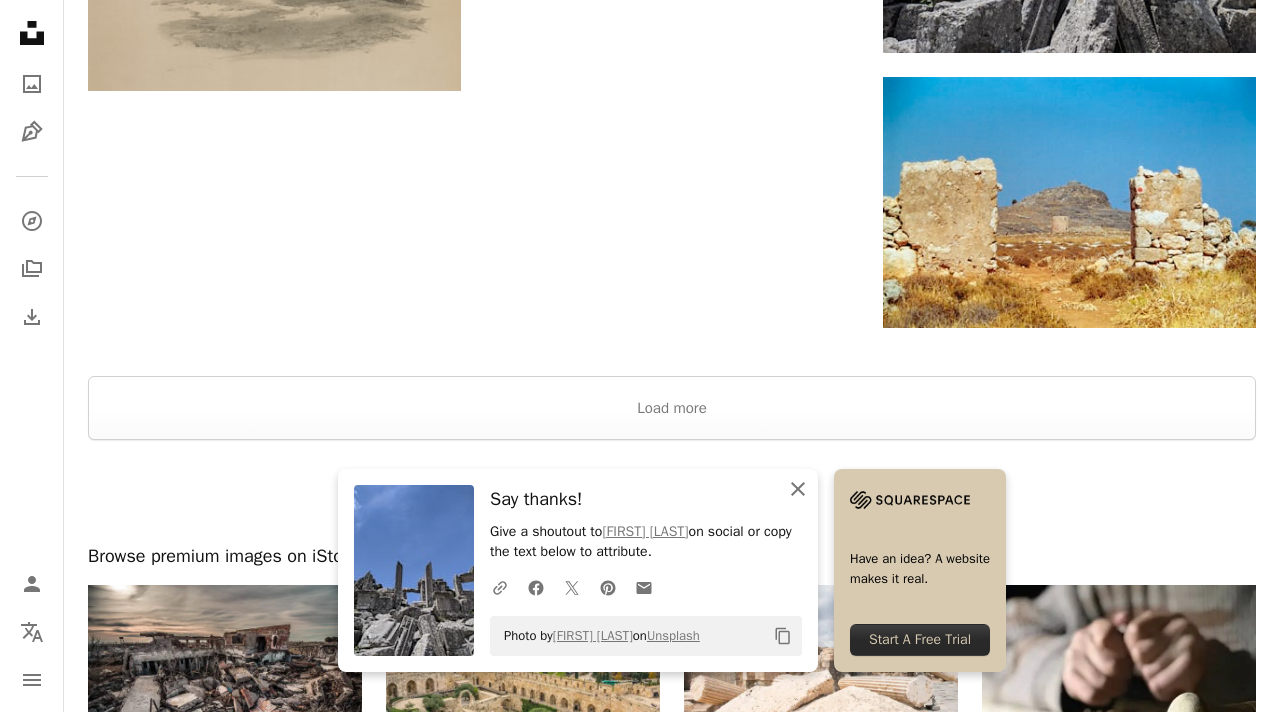 click on "An X shape" 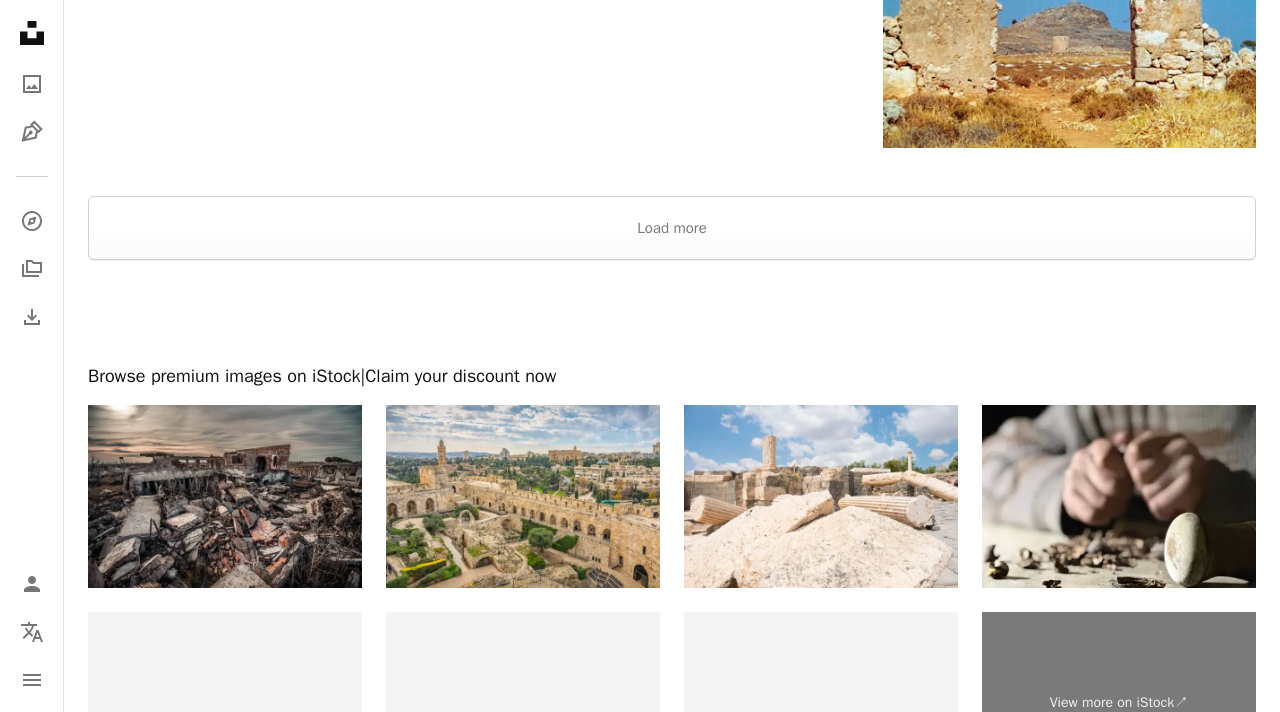 scroll, scrollTop: 3275, scrollLeft: 0, axis: vertical 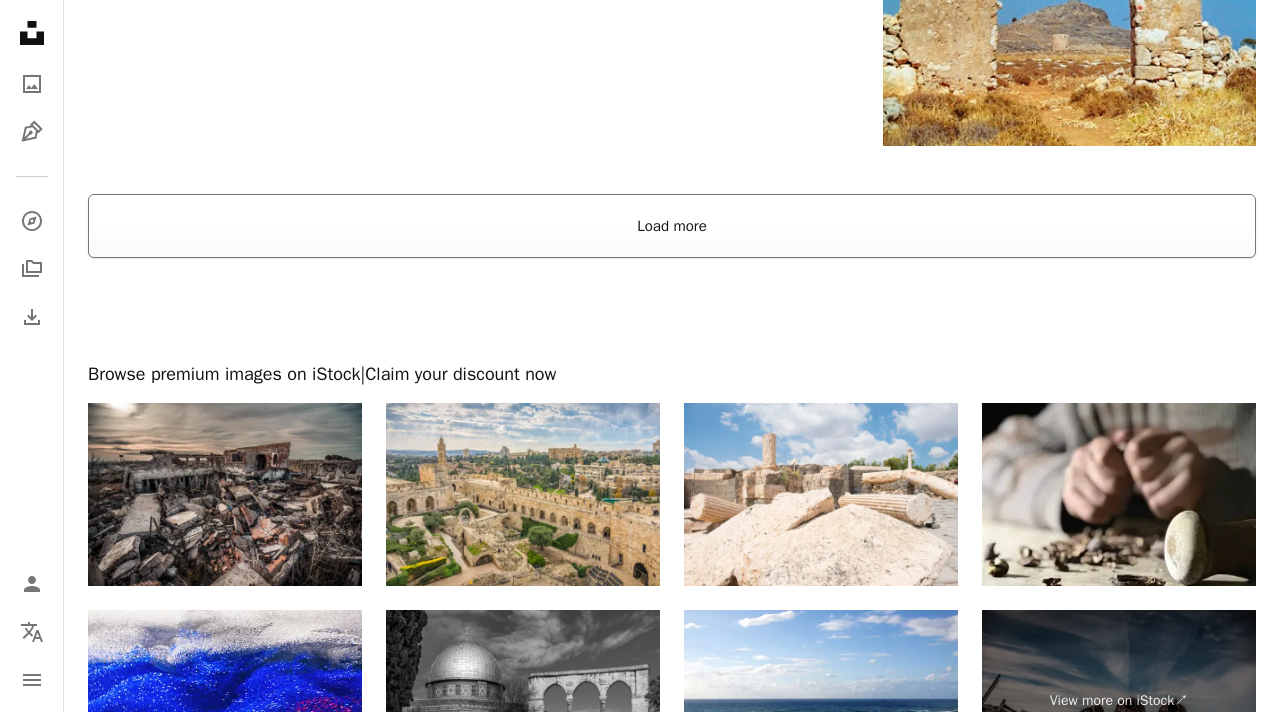 click on "Load more" at bounding box center [672, 226] 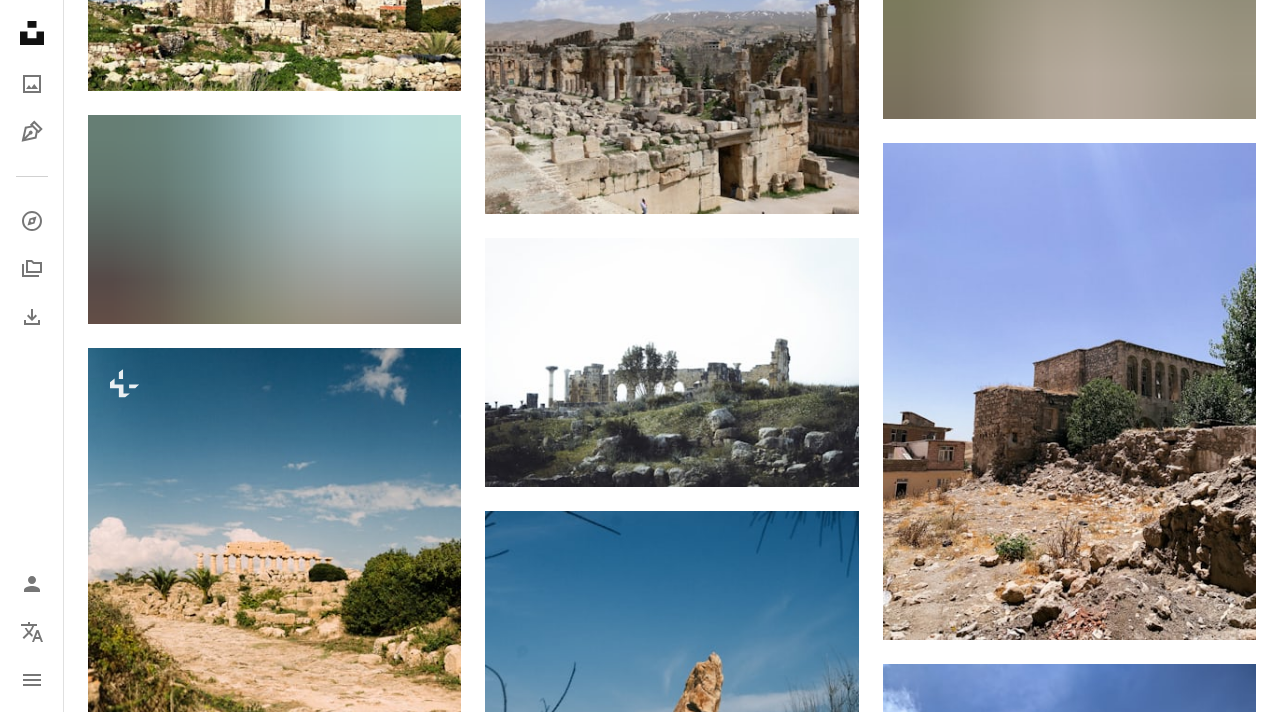 scroll, scrollTop: 0, scrollLeft: 0, axis: both 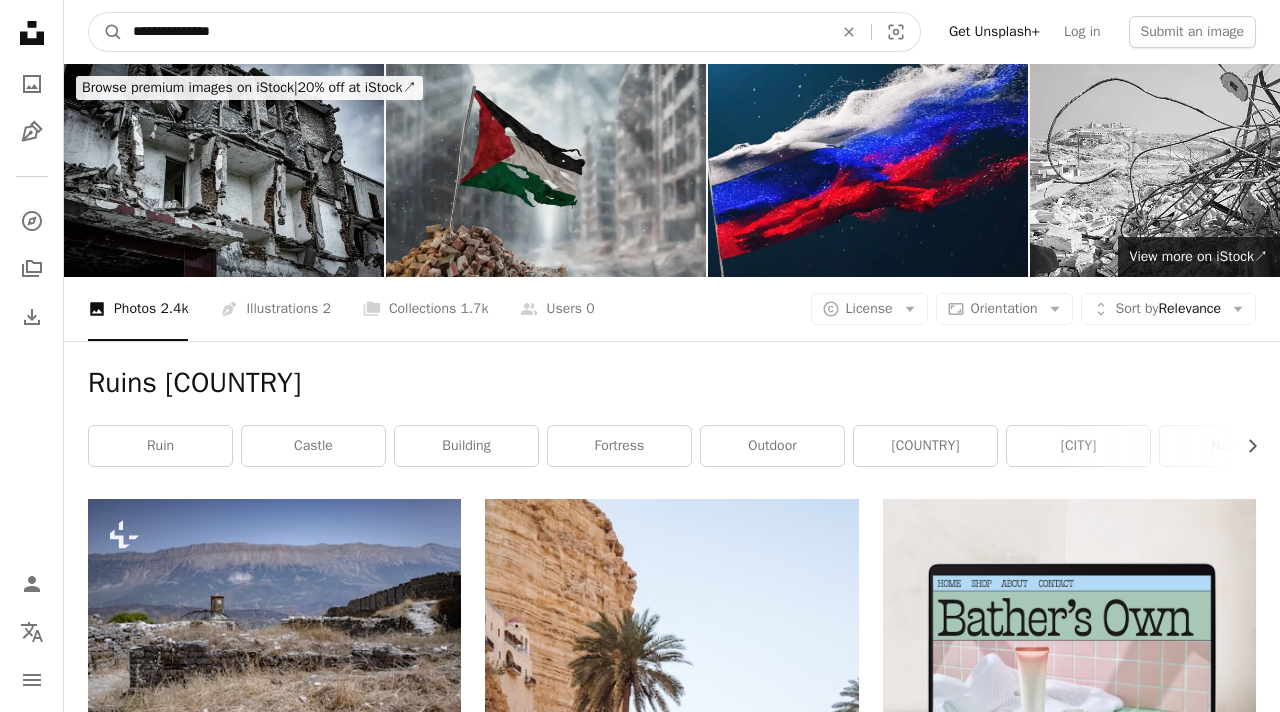drag, startPoint x: 552, startPoint y: 34, endPoint x: 86, endPoint y: 36, distance: 466.0043 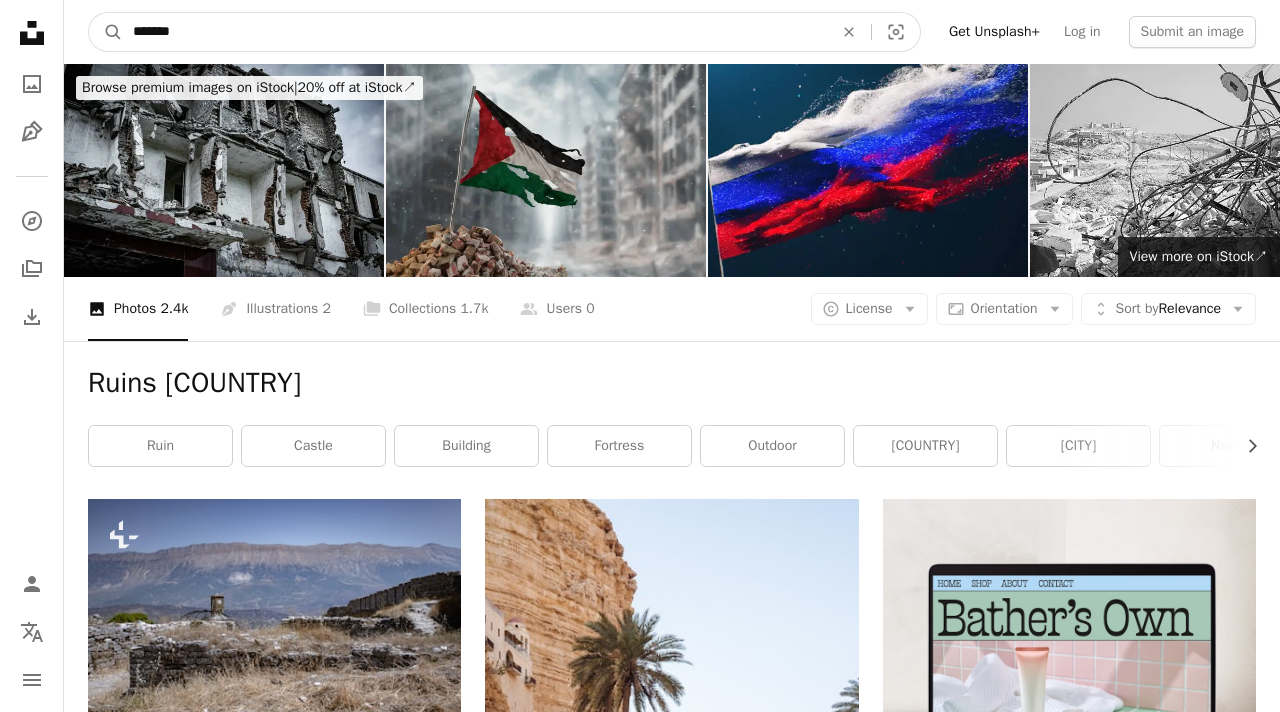 type on "*******" 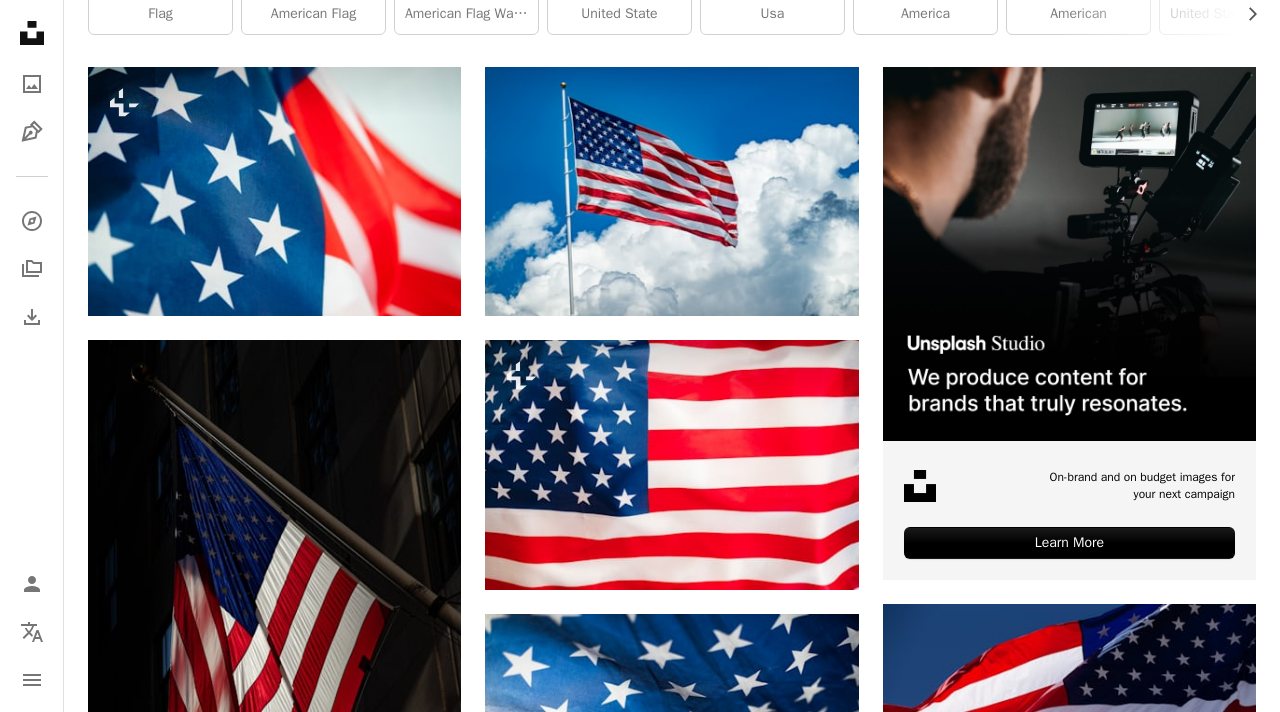 scroll, scrollTop: 435, scrollLeft: 0, axis: vertical 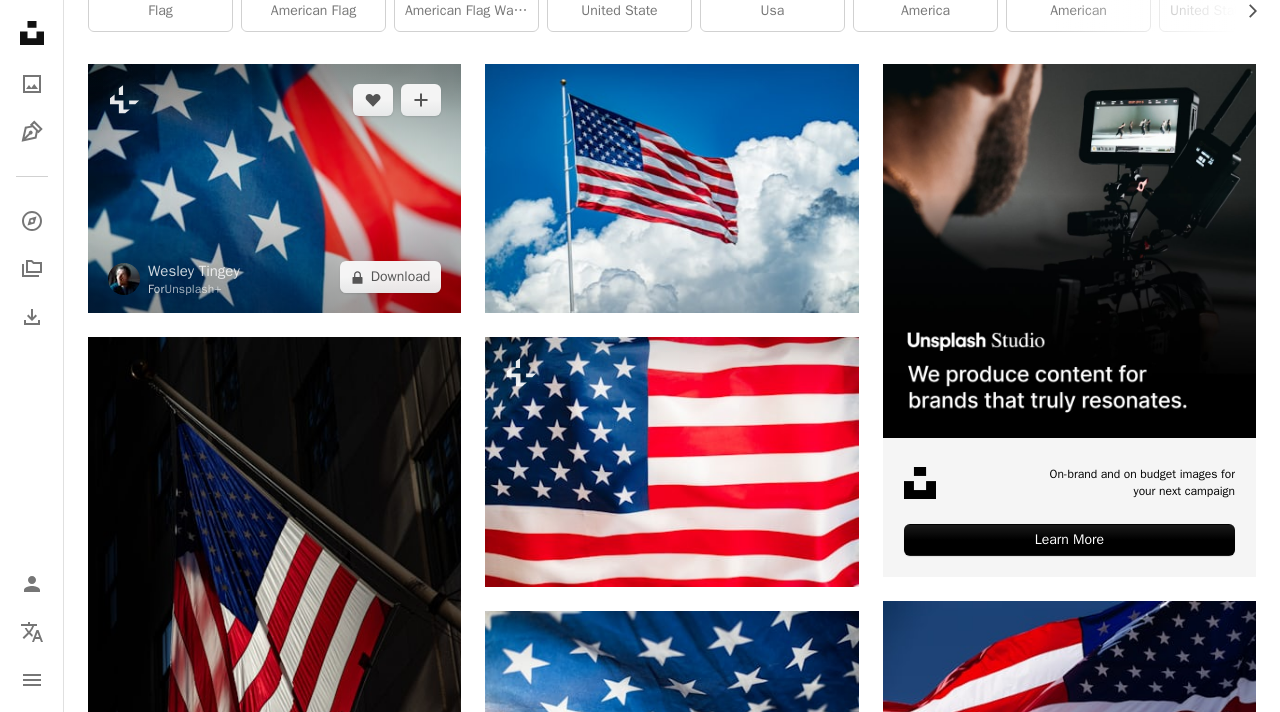 click at bounding box center (274, 188) 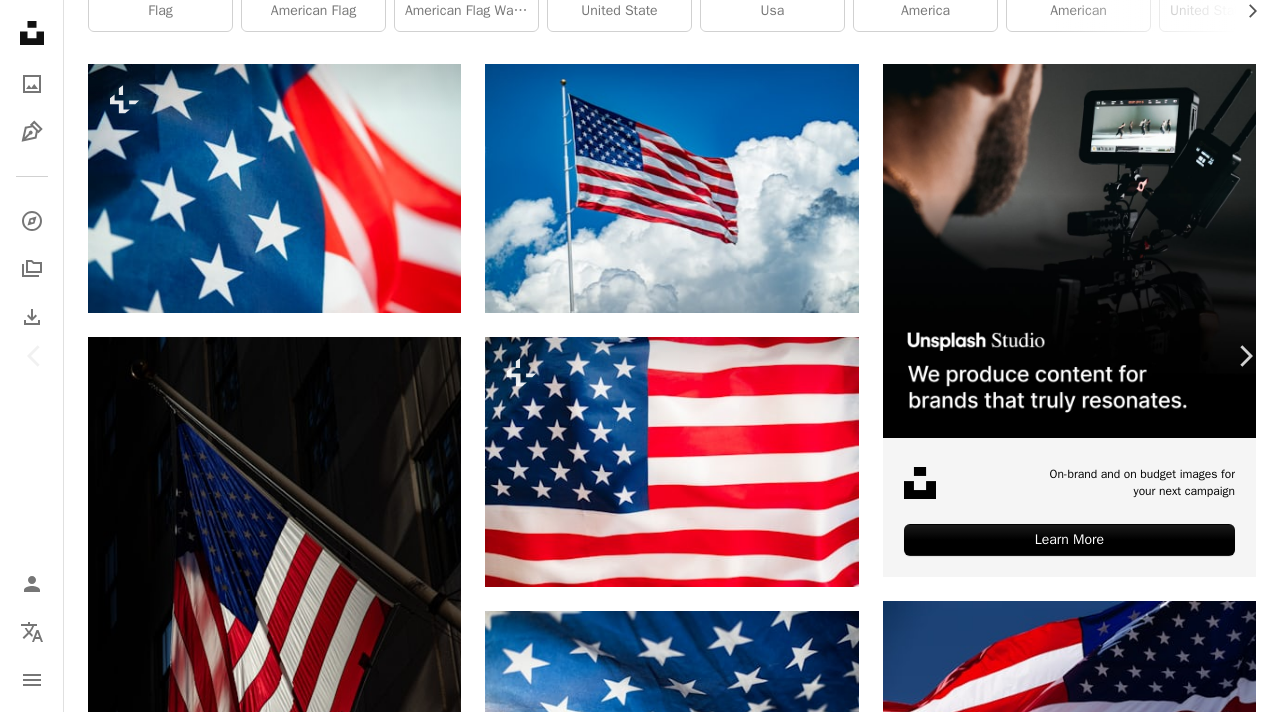 click on "A lock Download" at bounding box center (1119, 3419) 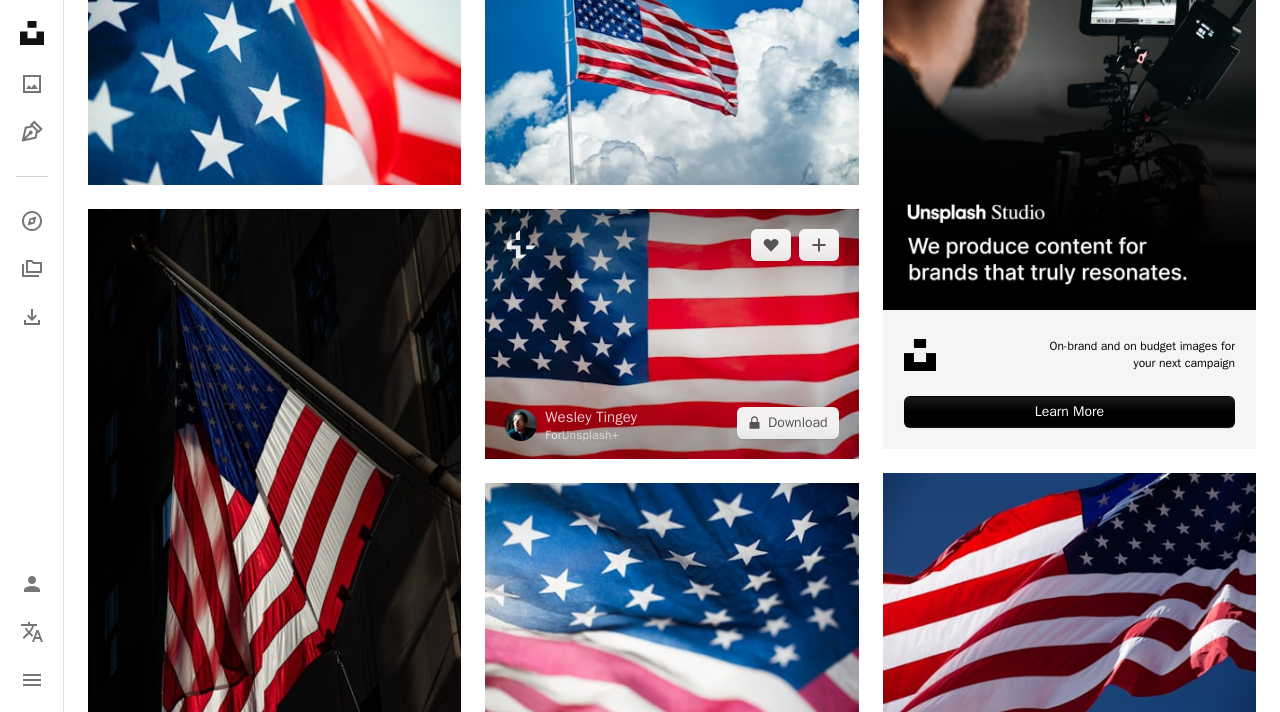 scroll, scrollTop: 760, scrollLeft: 0, axis: vertical 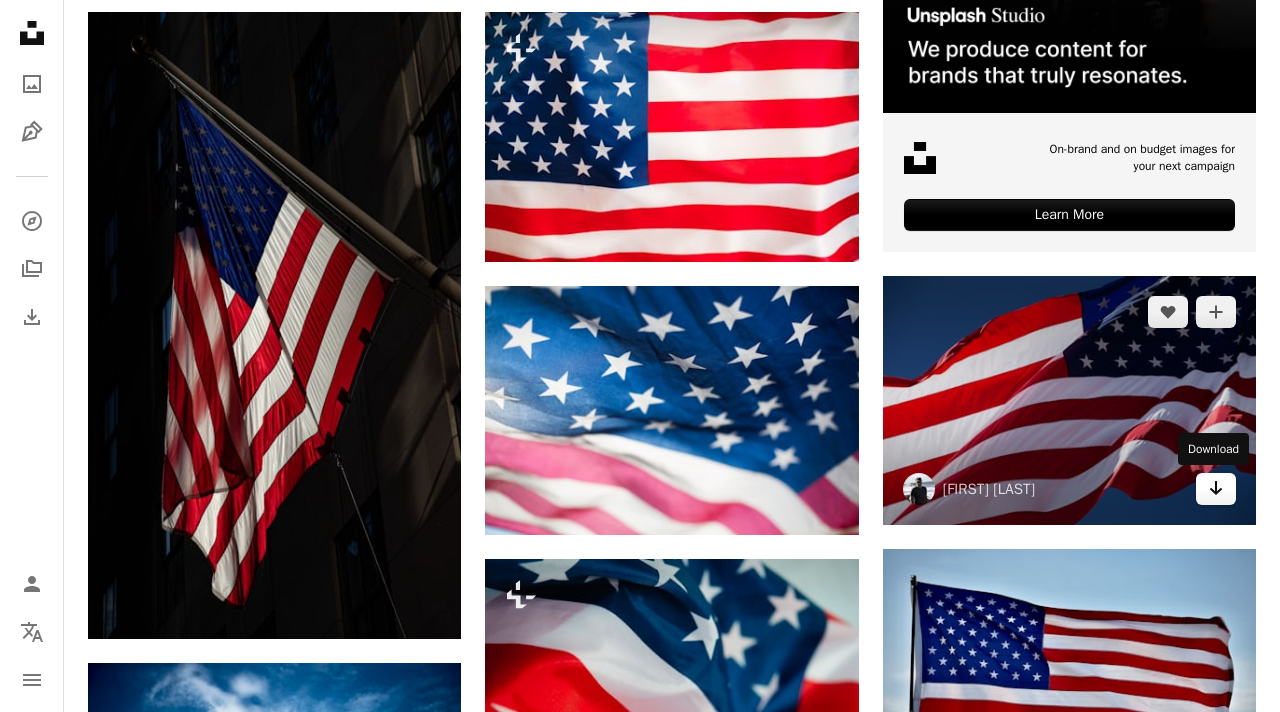 click on "Arrow pointing down" 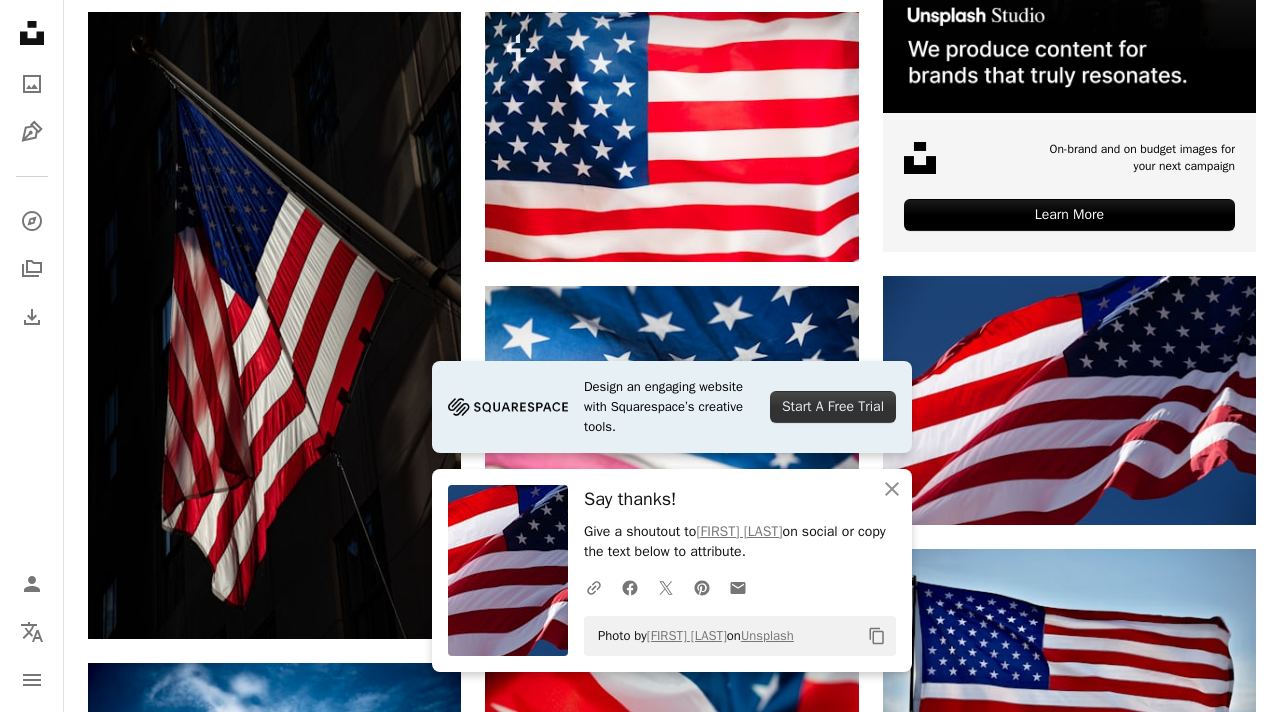 click on "Plus sign for Unsplash+ A heart A plus sign [FIRST] [LAST] For Unsplash+ A lock Download A heart A plus sign [FIRST] [LAST] Arrow pointing down A heart A plus sign [FIRST] [LAST] Available for hire A checkmark inside of a circle Arrow pointing down A heart A plus sign [FIRST] [LAST] For Unsplash+ A lock Download A heart A plus sign [FIRST] [LAST] Available for hire A checkmark inside of a circle Arrow pointing down Plus sign for Unsplash+ A heart A plus sign [FIRST] [LAST] For Unsplash+ A lock Download A heart A plus sign [FIRST] [LAST] Available for hire A checkmark inside of a circle Arrow pointing down A heart A plus sign [FIRST] [LAST] Arrow pointing down A heart A plus sign [FIRST] [LAST] Arrow pointing down A heart A plus sign [FIRST] [LAST] Arrow pointing down Learn More A heart A plus sign" at bounding box center (672, 954) 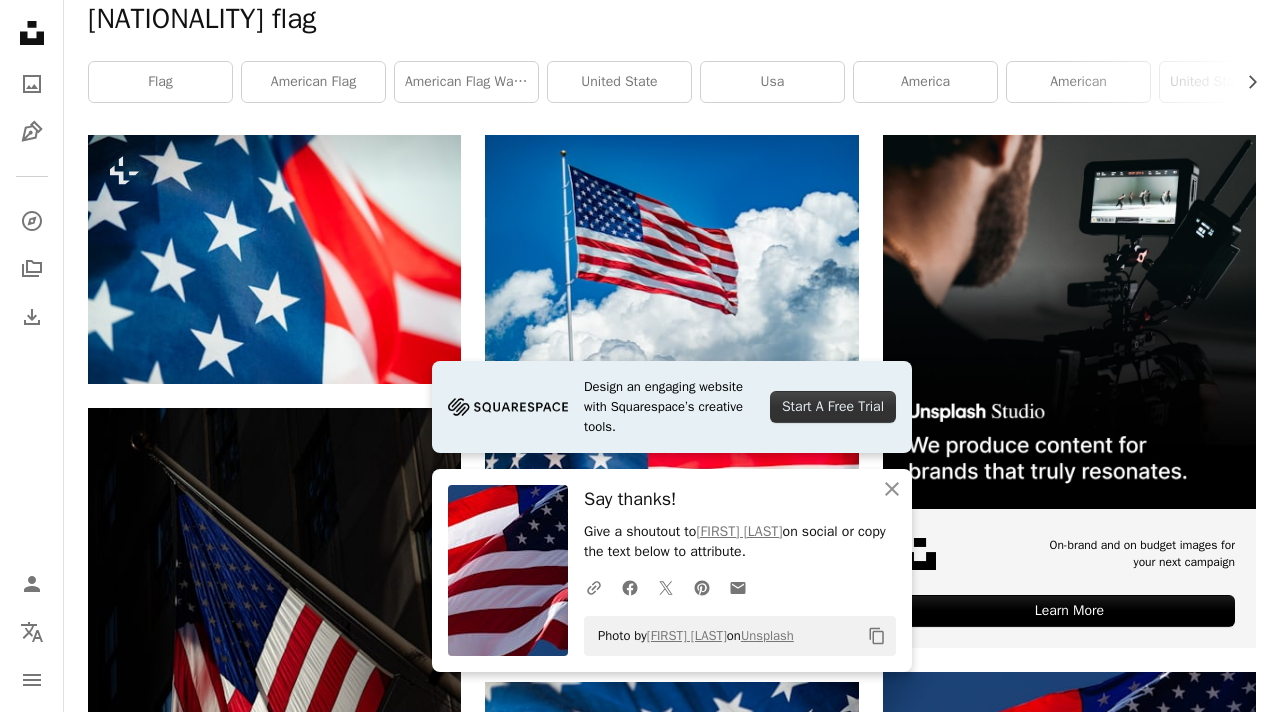 scroll, scrollTop: 0, scrollLeft: 0, axis: both 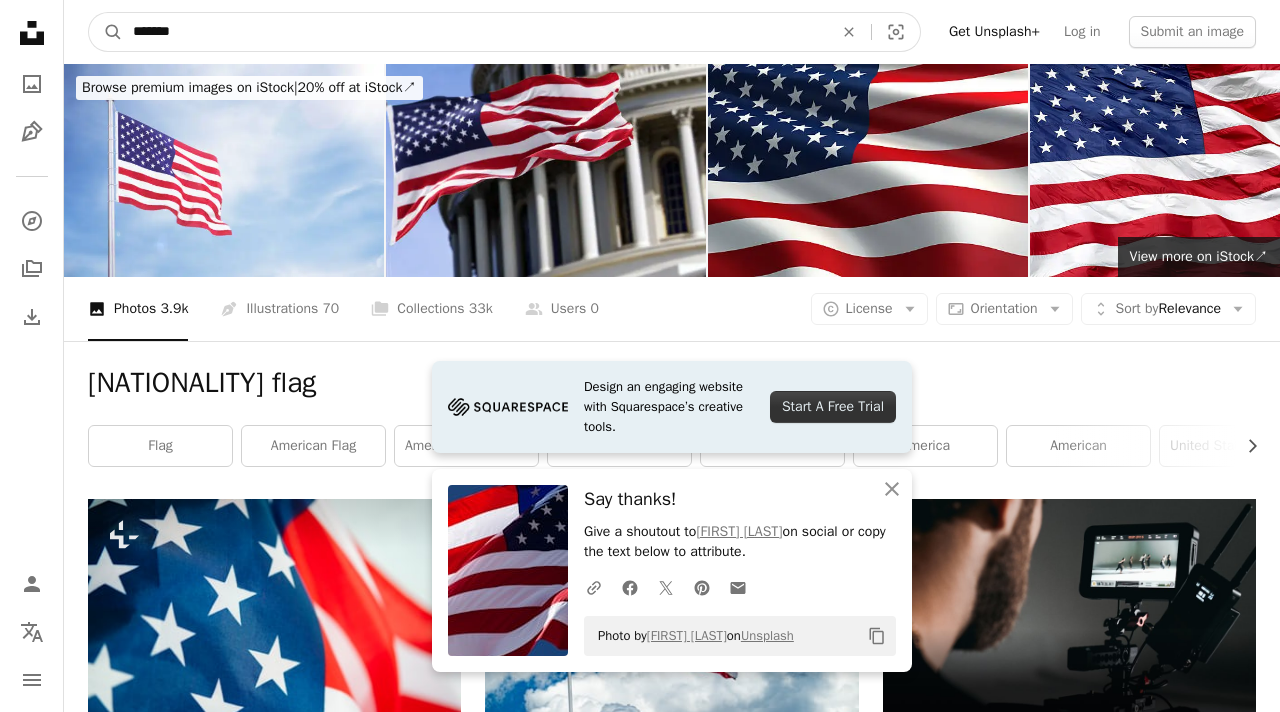 drag, startPoint x: 147, startPoint y: 35, endPoint x: 125, endPoint y: 30, distance: 22.561028 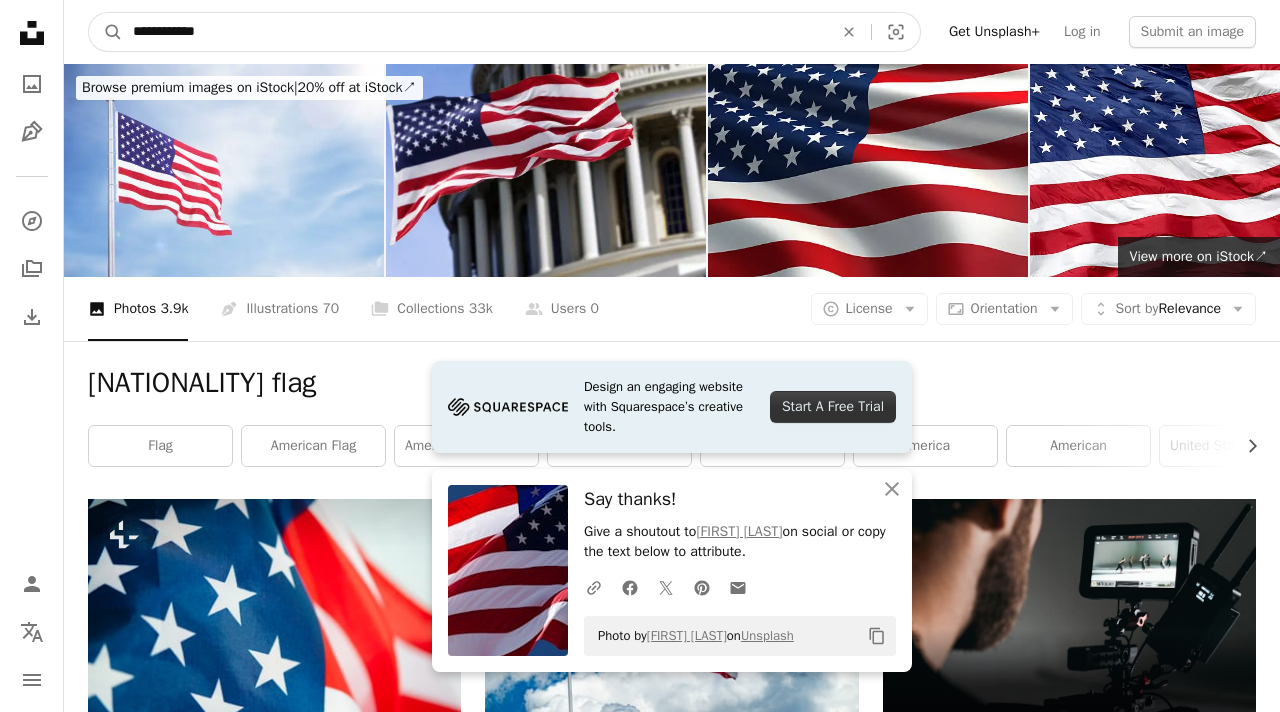 type on "**********" 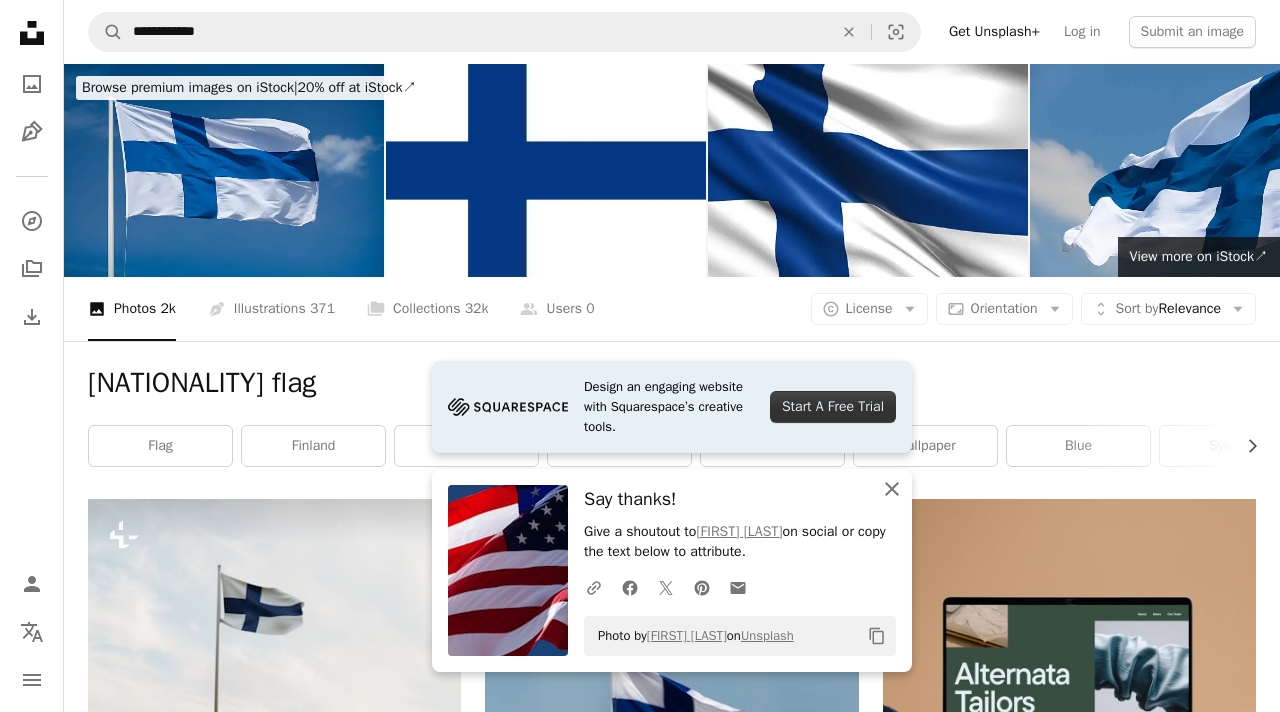 click on "An X shape" 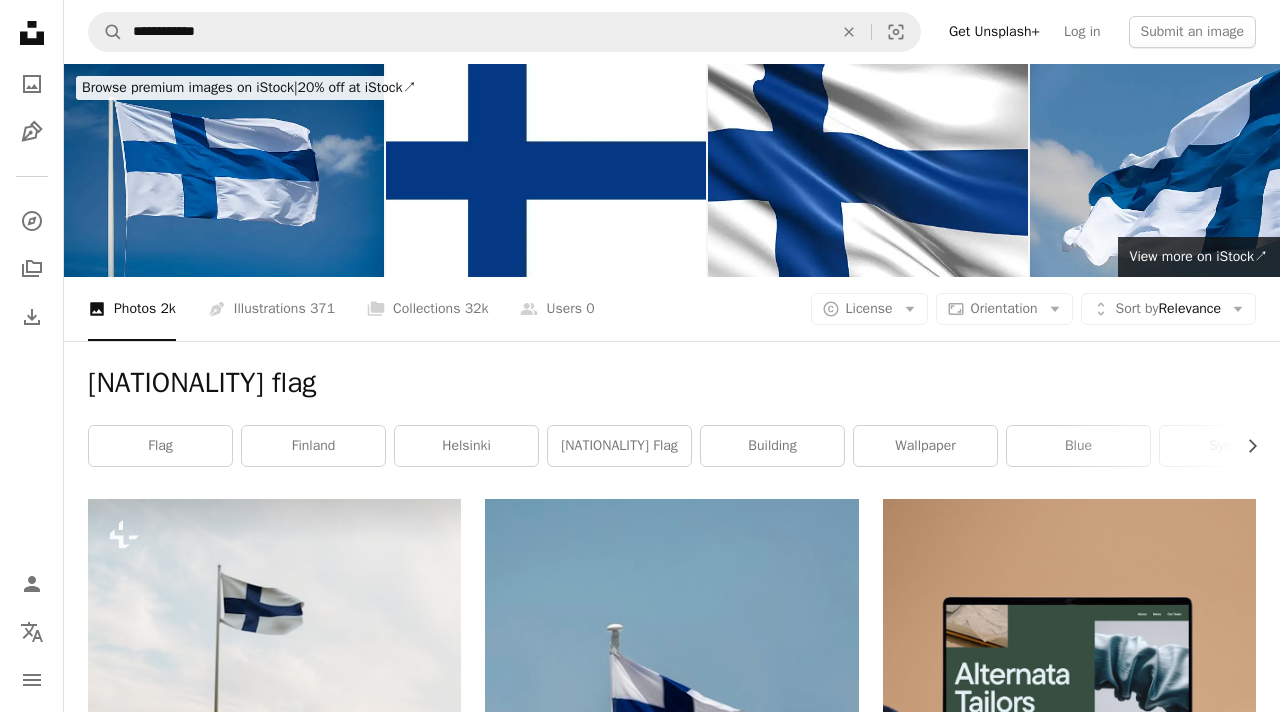 click on "[NATIONALITY] flag Chevron right flag [NATIONALITY] [CITY] [NATIONALITY] flag building wallpaper blue symbol pole city [NATIONALITY] flag accessory" at bounding box center [672, 420] 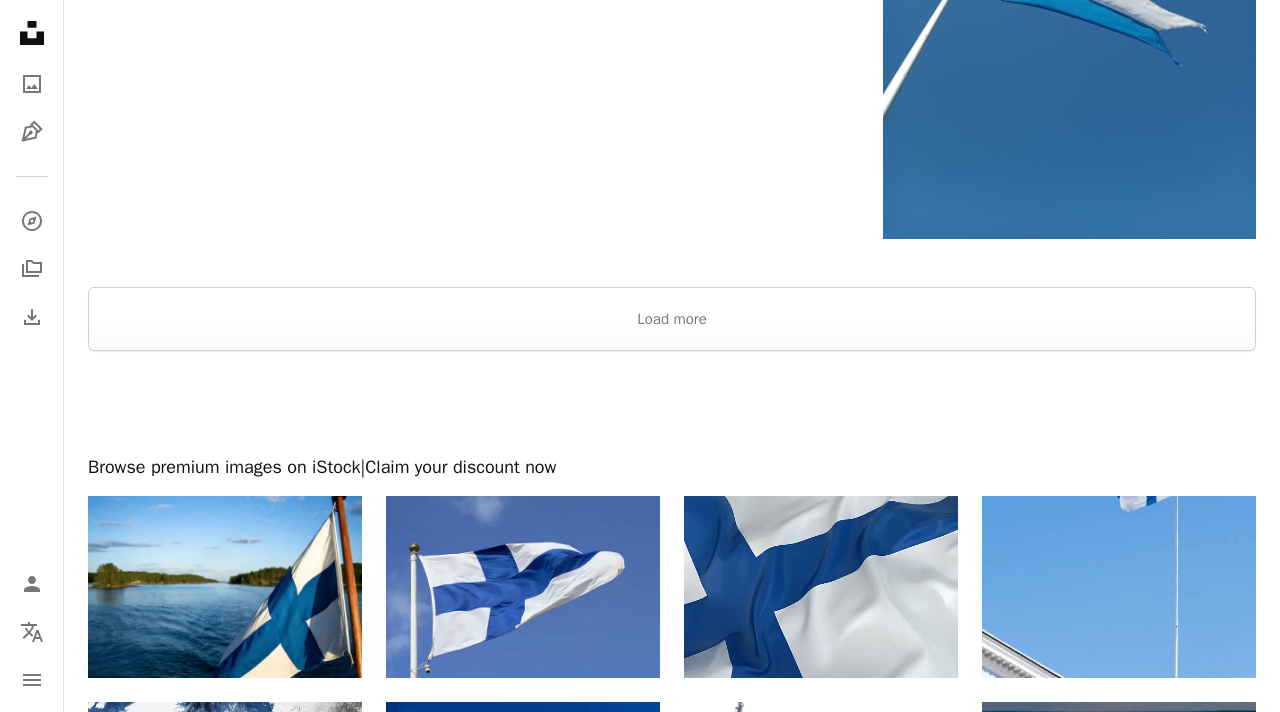 scroll, scrollTop: 3828, scrollLeft: 0, axis: vertical 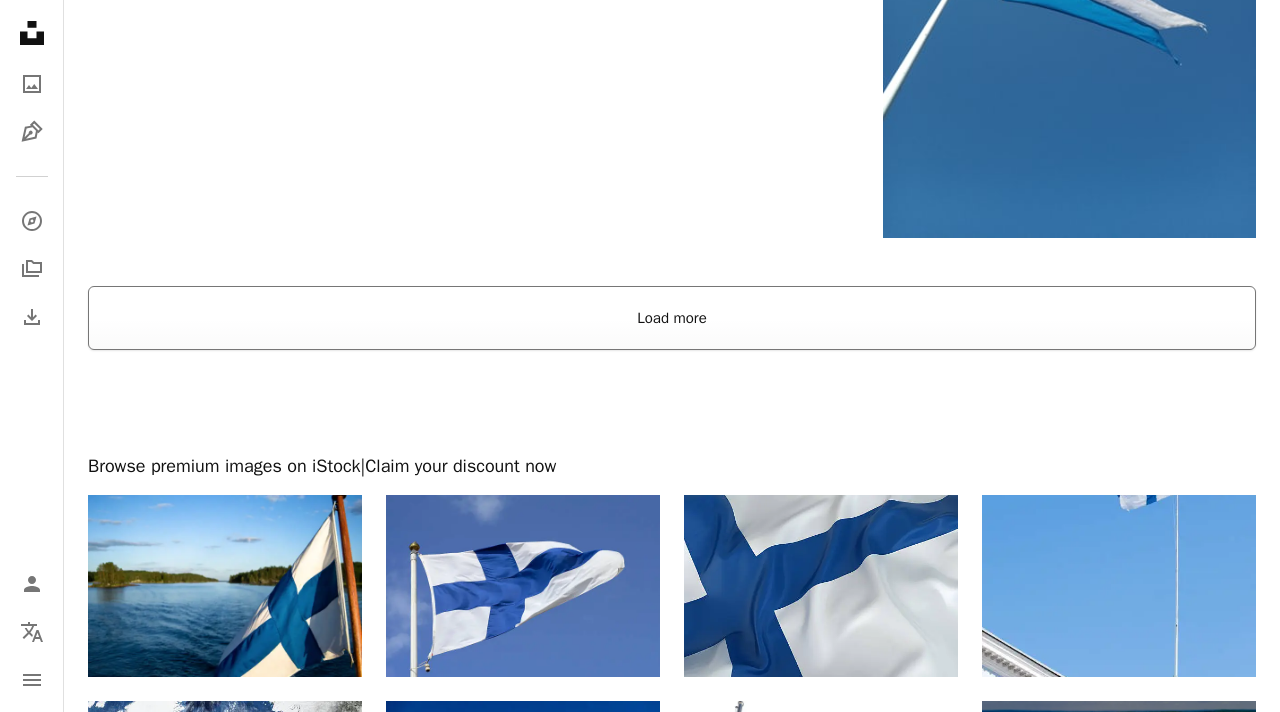 click on "Load more" at bounding box center (672, 318) 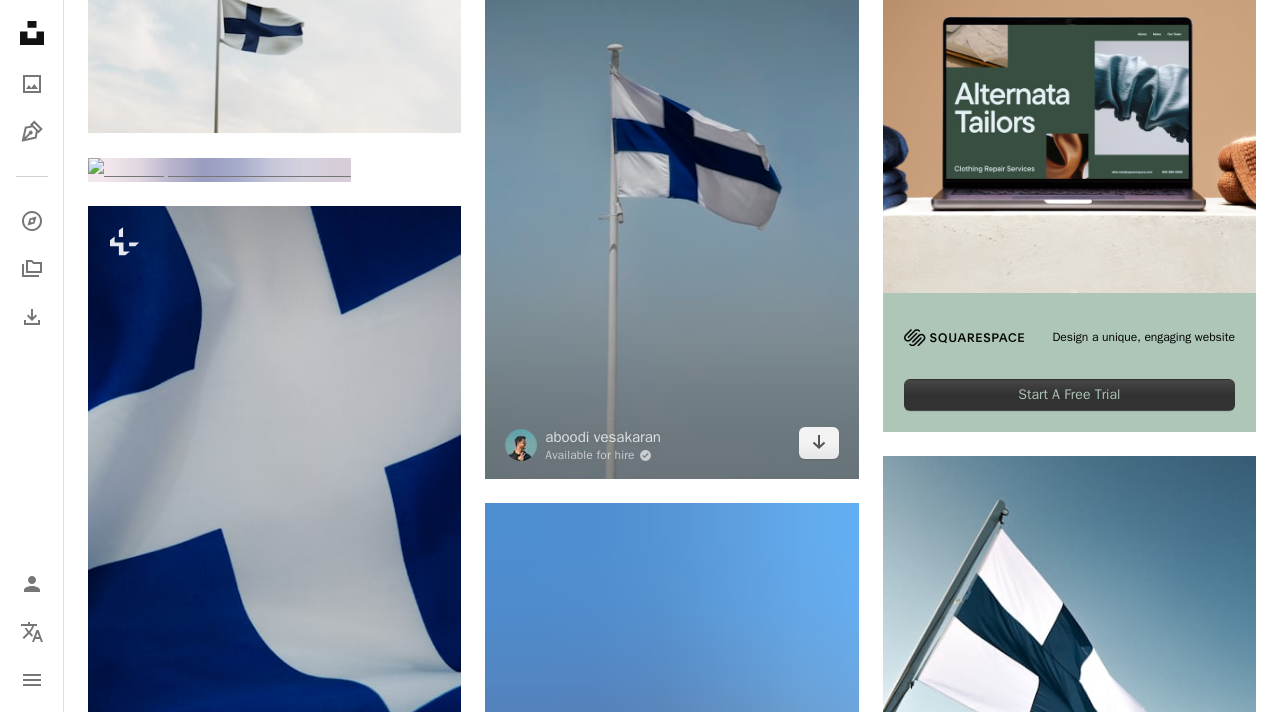 scroll, scrollTop: 579, scrollLeft: 0, axis: vertical 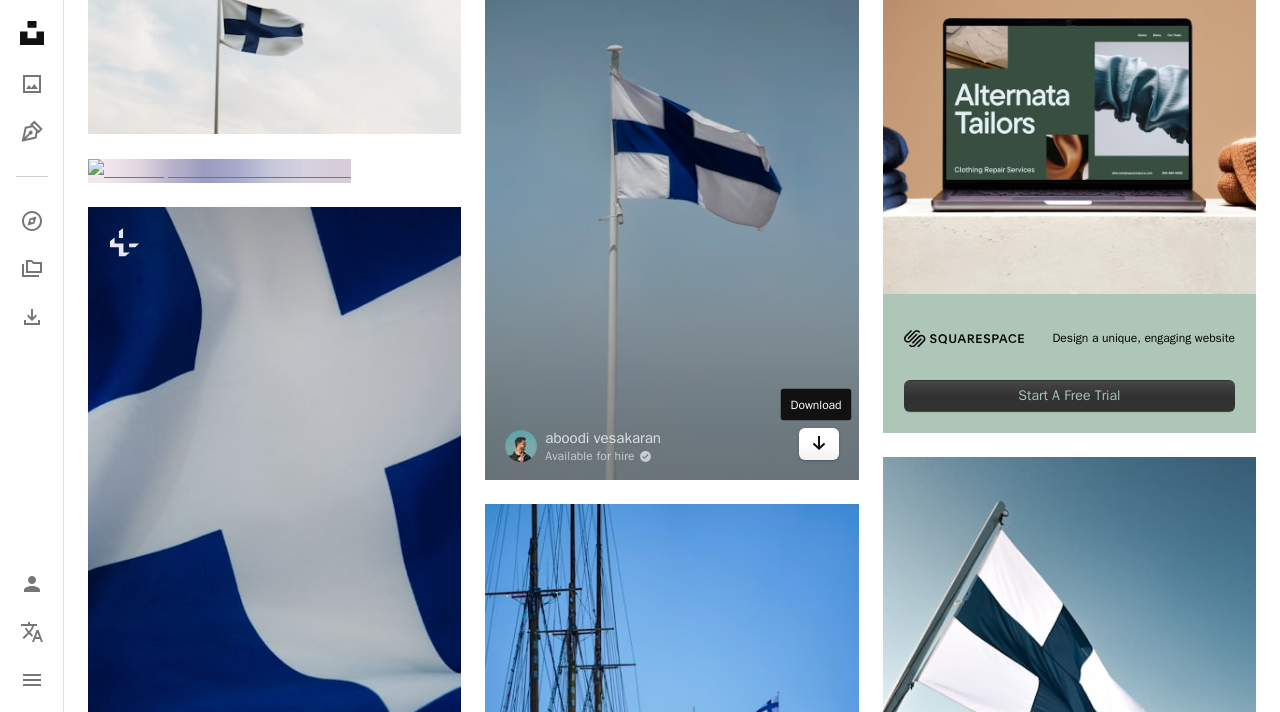 click on "Arrow pointing down" 